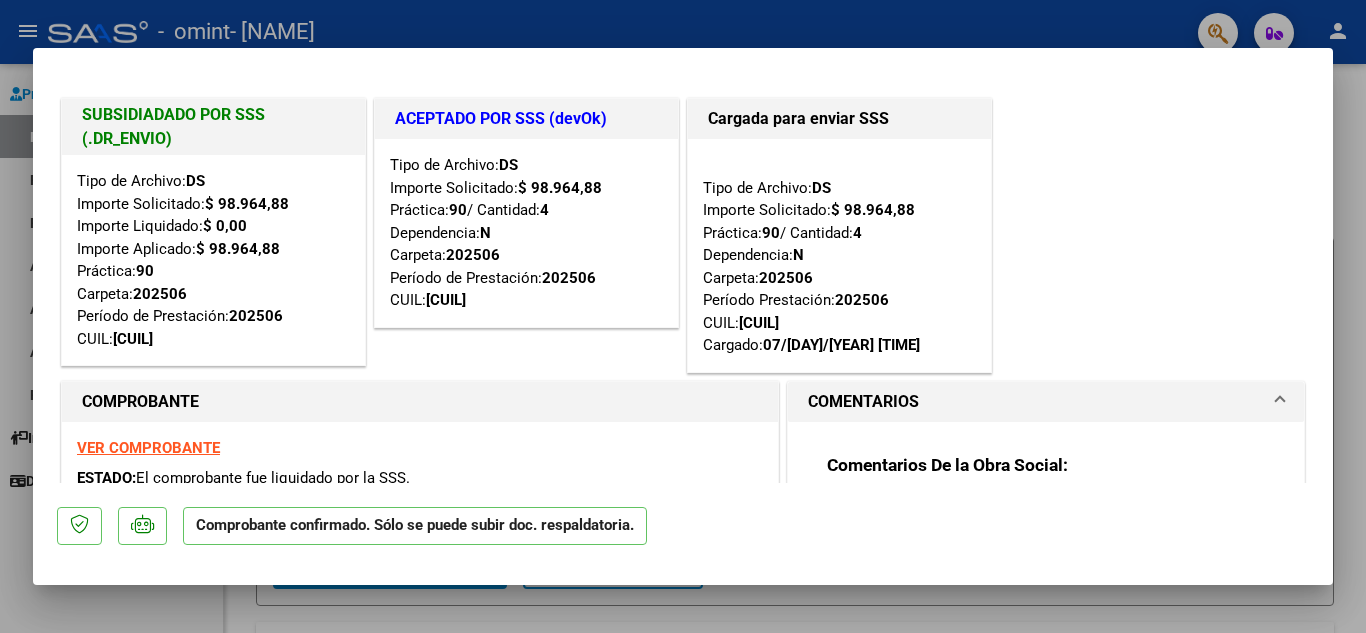 scroll, scrollTop: 0, scrollLeft: 0, axis: both 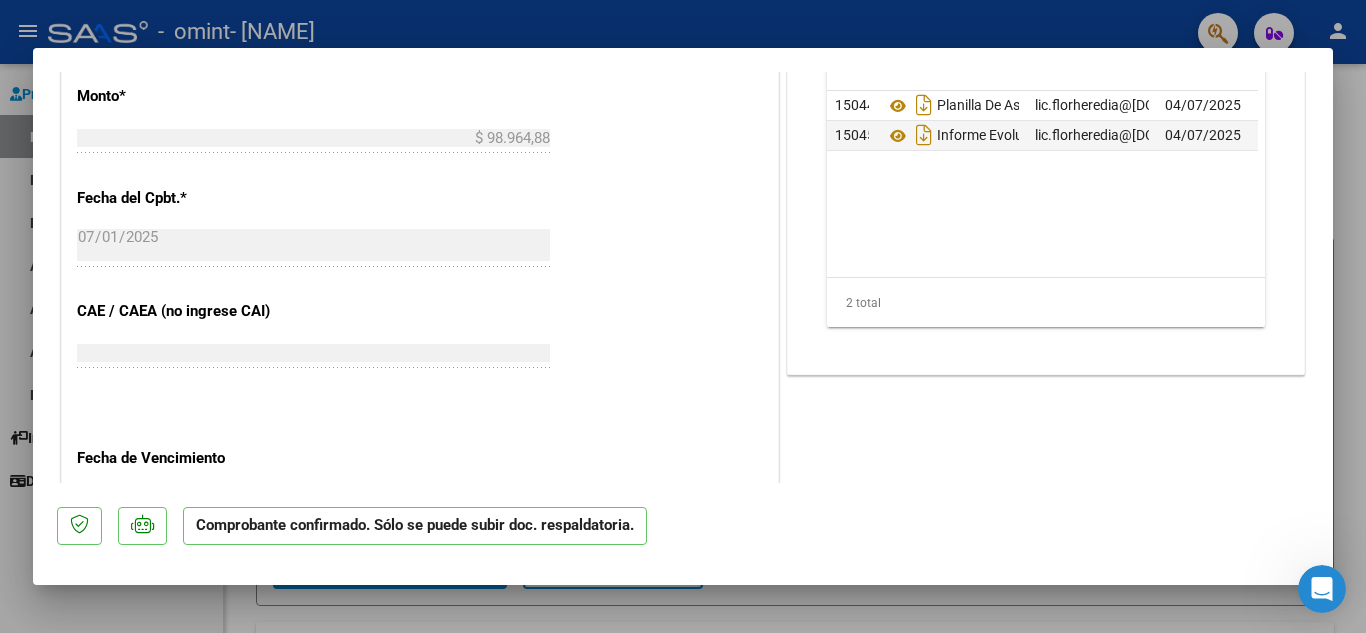 drag, startPoint x: 1335, startPoint y: 371, endPoint x: 1323, endPoint y: 380, distance: 15 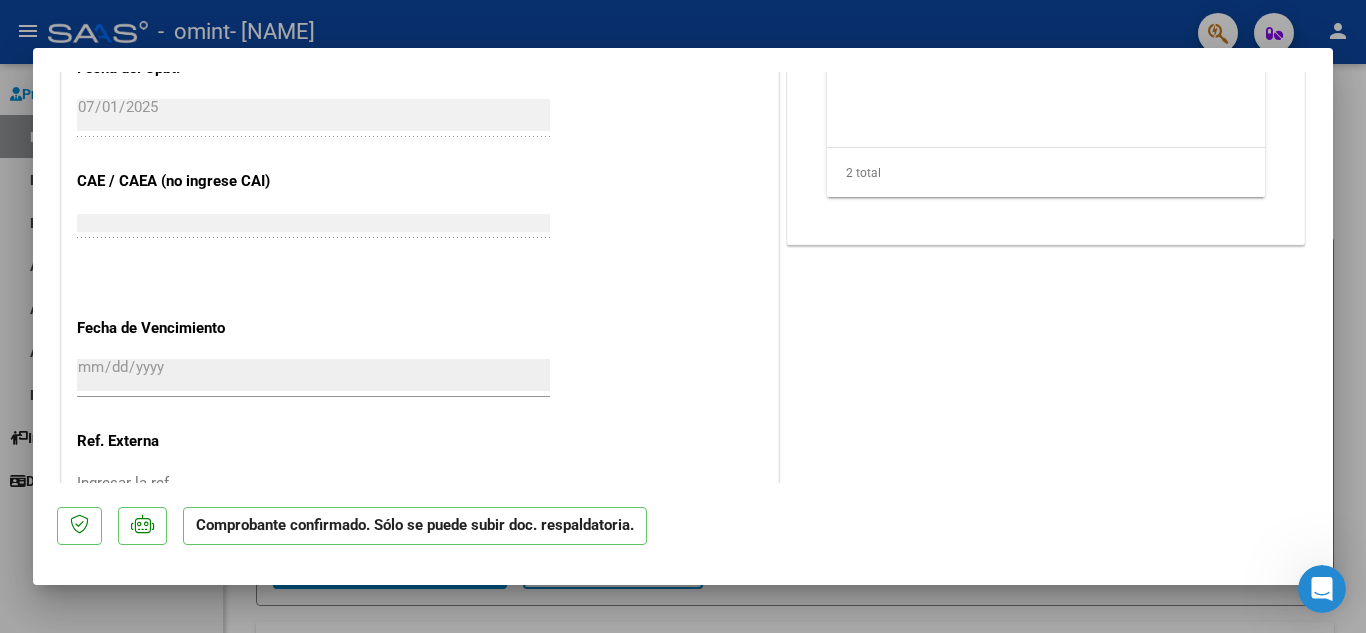 scroll, scrollTop: 1464, scrollLeft: 0, axis: vertical 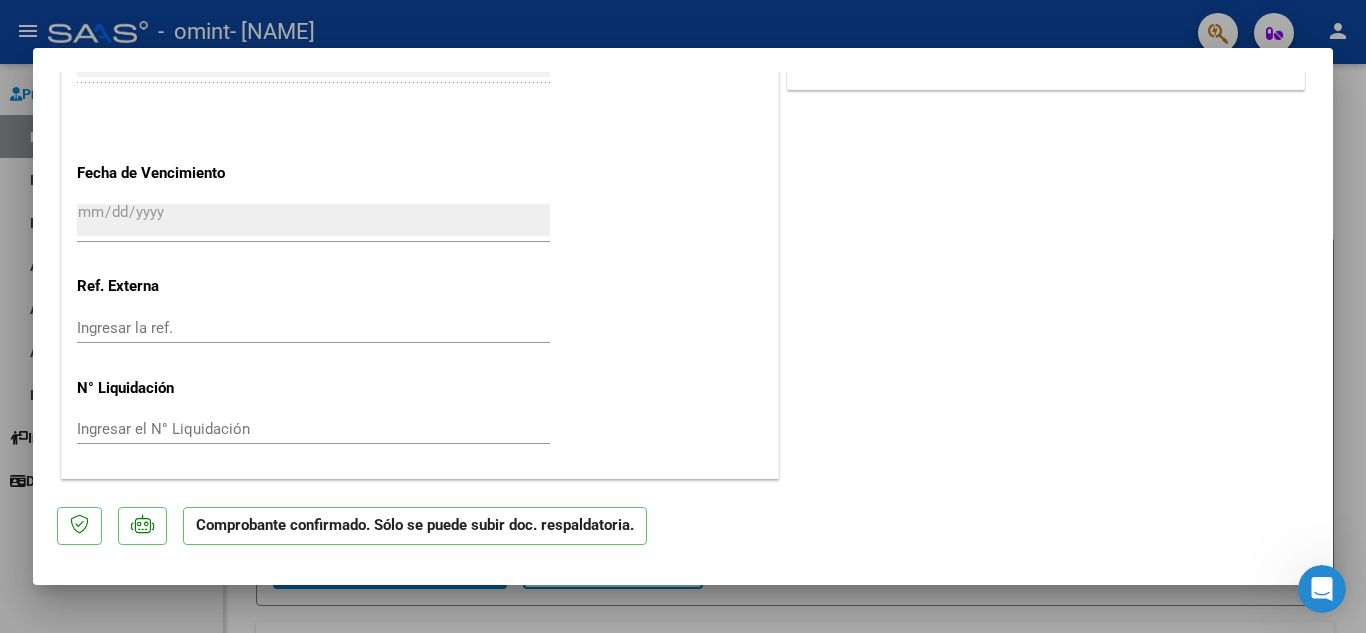 click at bounding box center [683, 316] 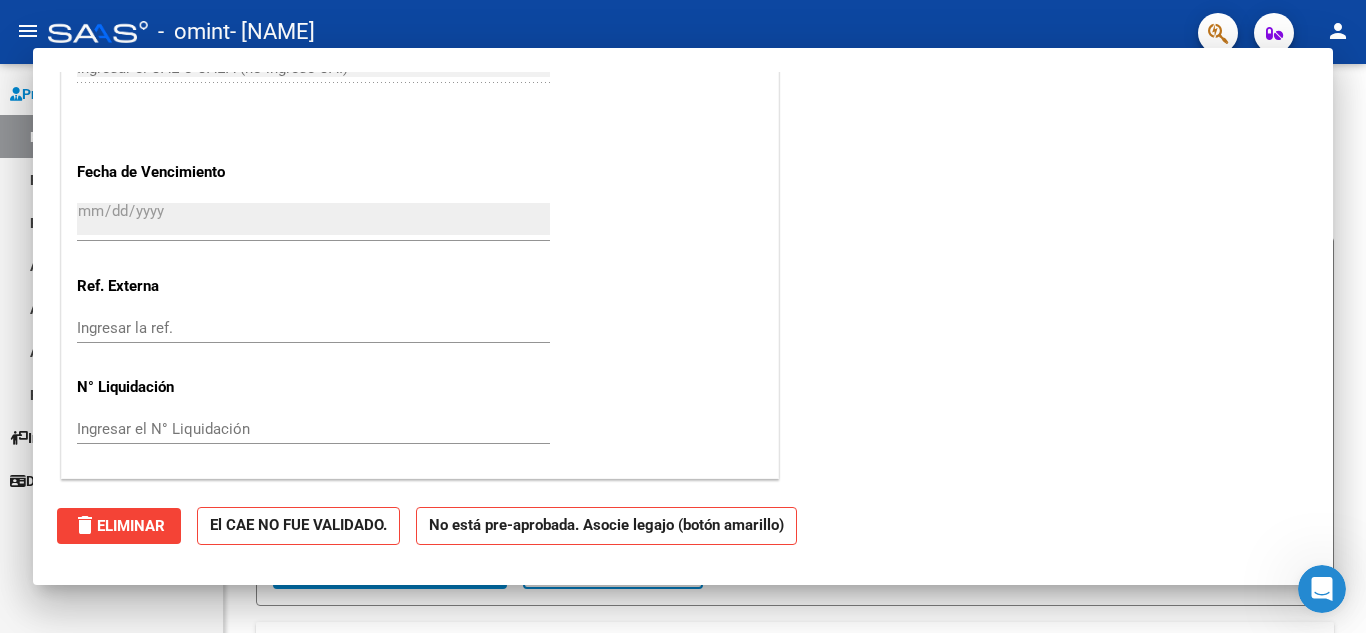 scroll, scrollTop: 0, scrollLeft: 0, axis: both 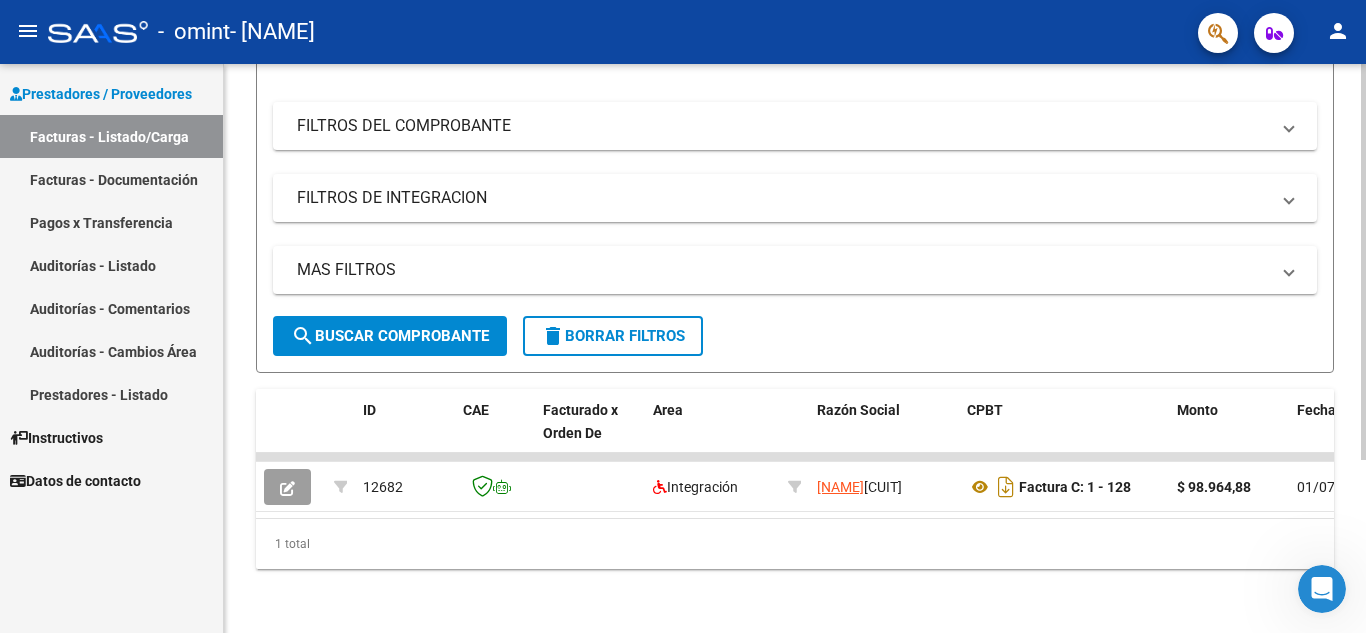 click 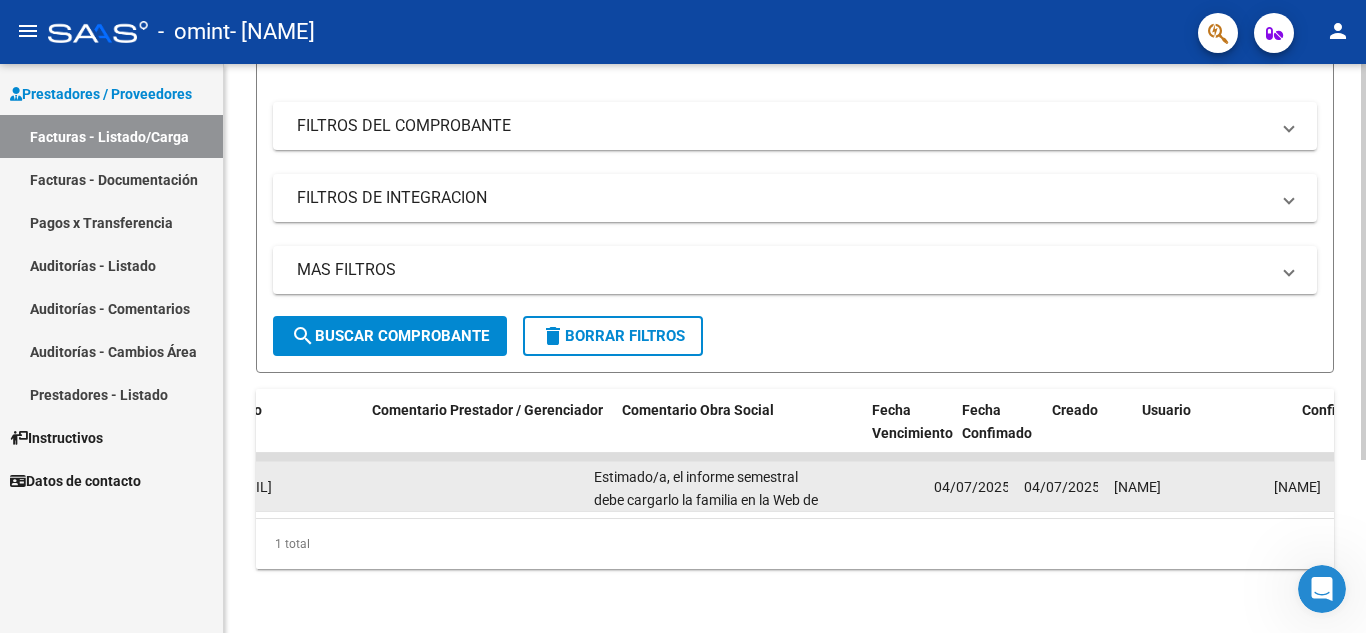 scroll, scrollTop: 0, scrollLeft: 2818, axis: horizontal 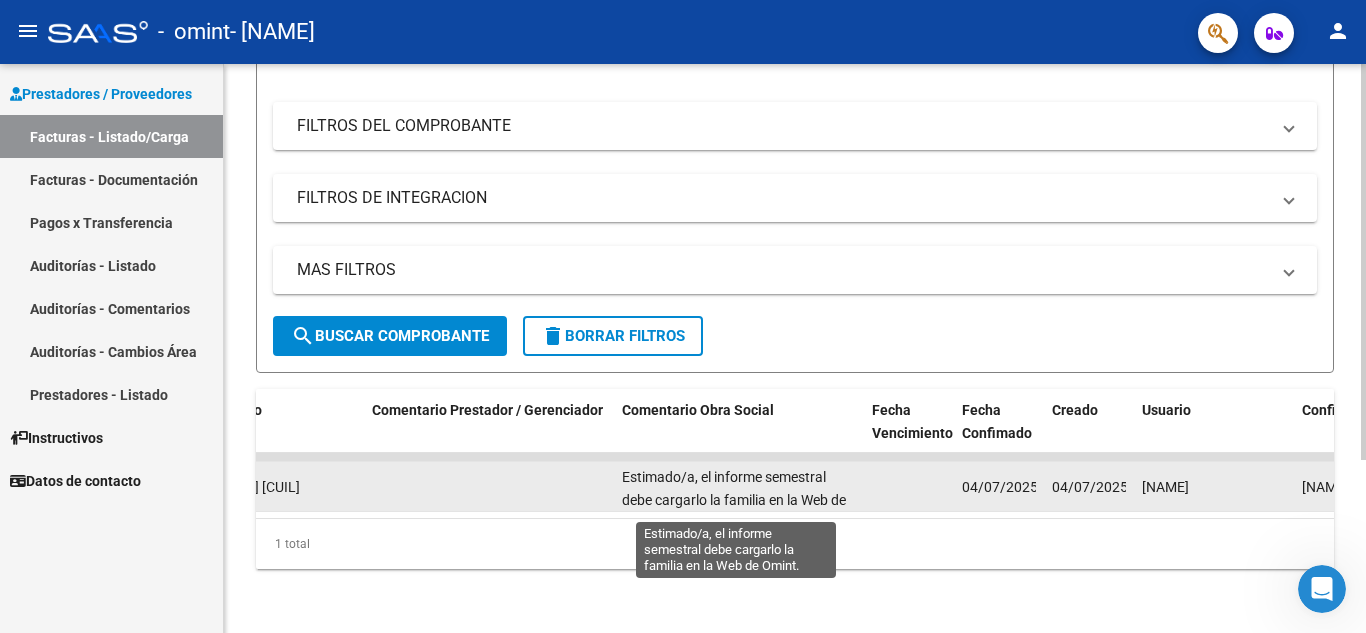 click on "Estimado/a, el informe semestral debe cargarlo la familia en la Web de Omint." 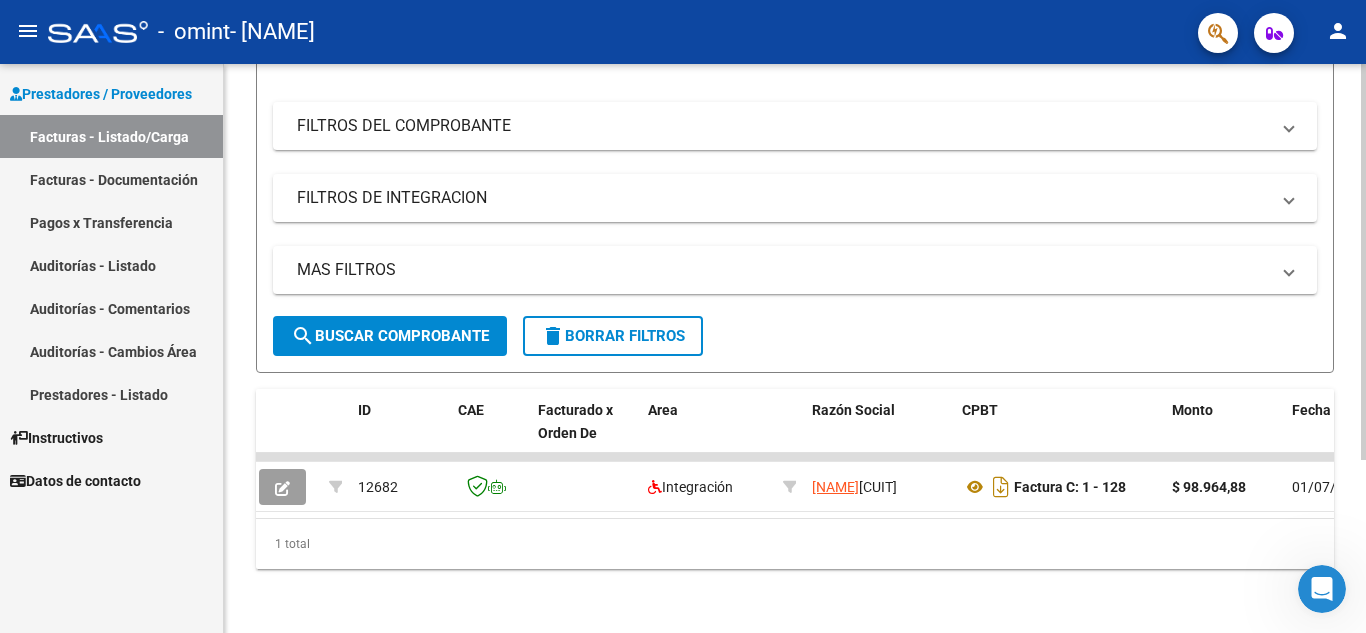 scroll, scrollTop: 0, scrollLeft: 0, axis: both 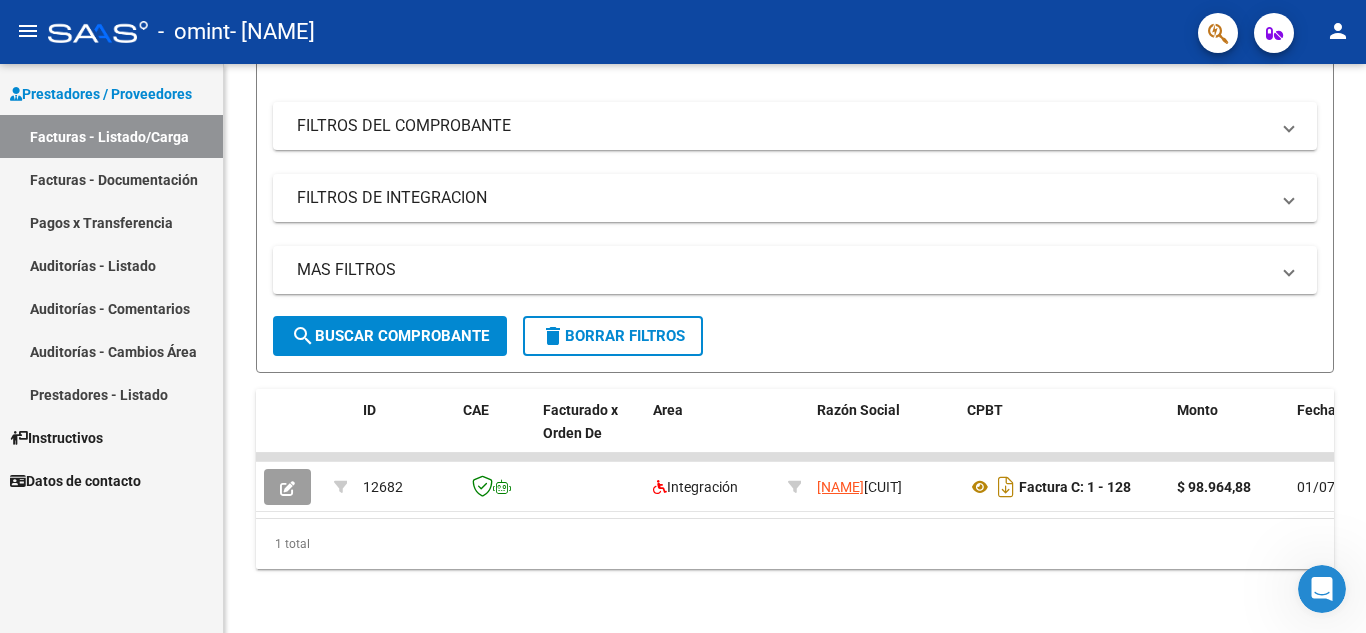 click on "Prestadores / Proveedores" at bounding box center [101, 94] 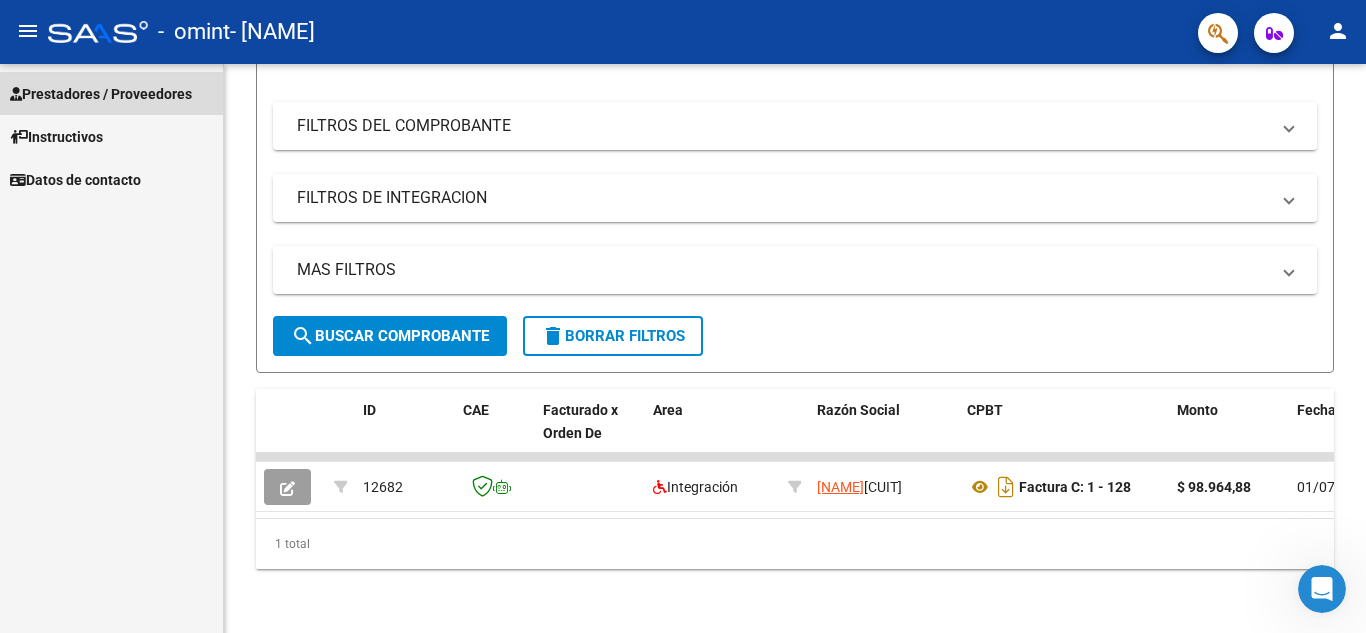 click on "Prestadores / Proveedores" at bounding box center [101, 94] 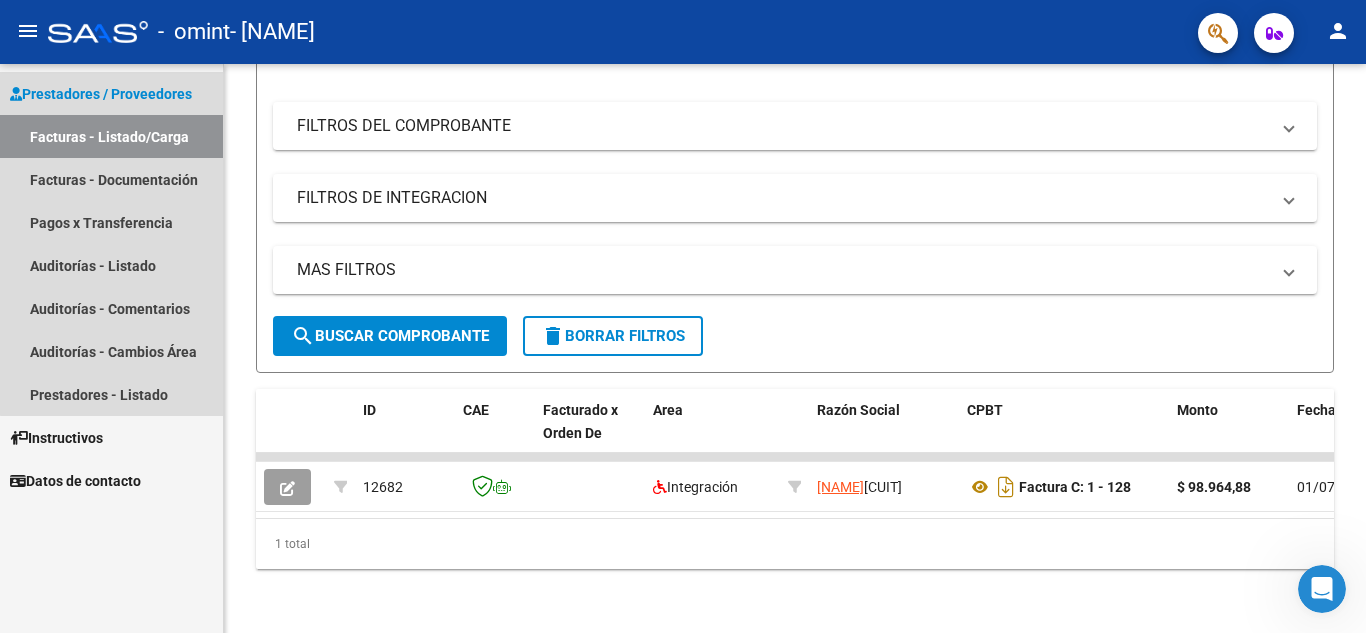 click on "Facturas - Listado/Carga" at bounding box center (111, 136) 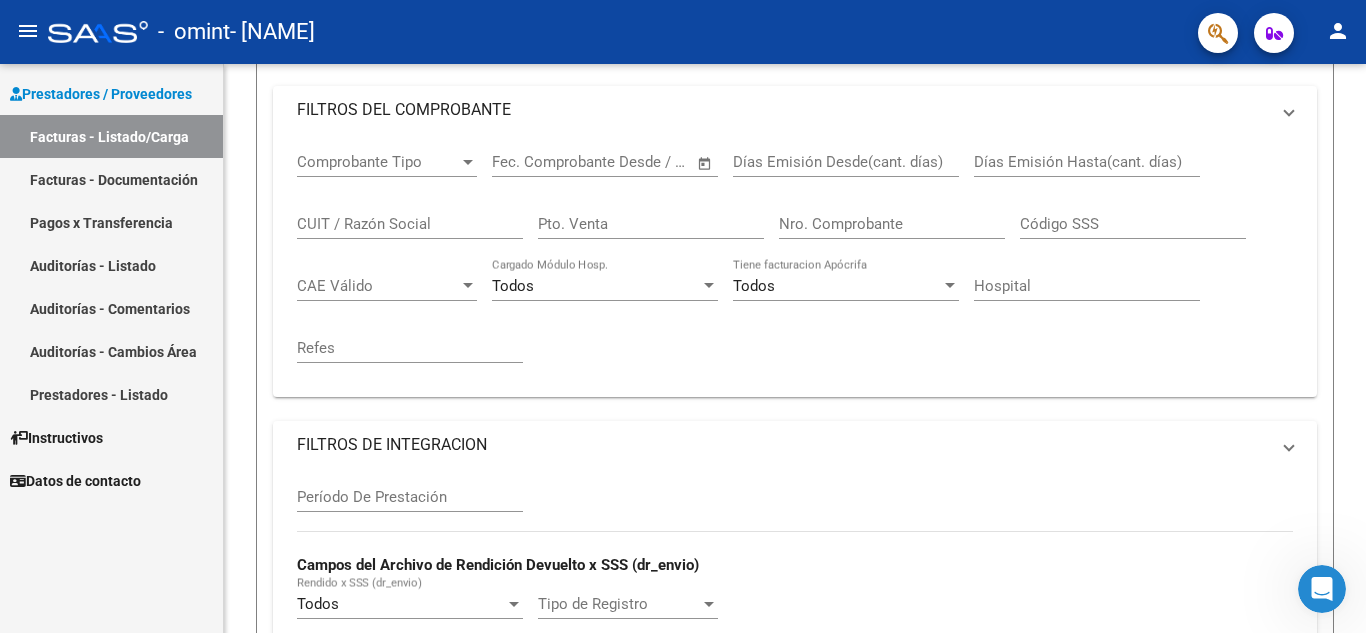 scroll, scrollTop: 0, scrollLeft: 0, axis: both 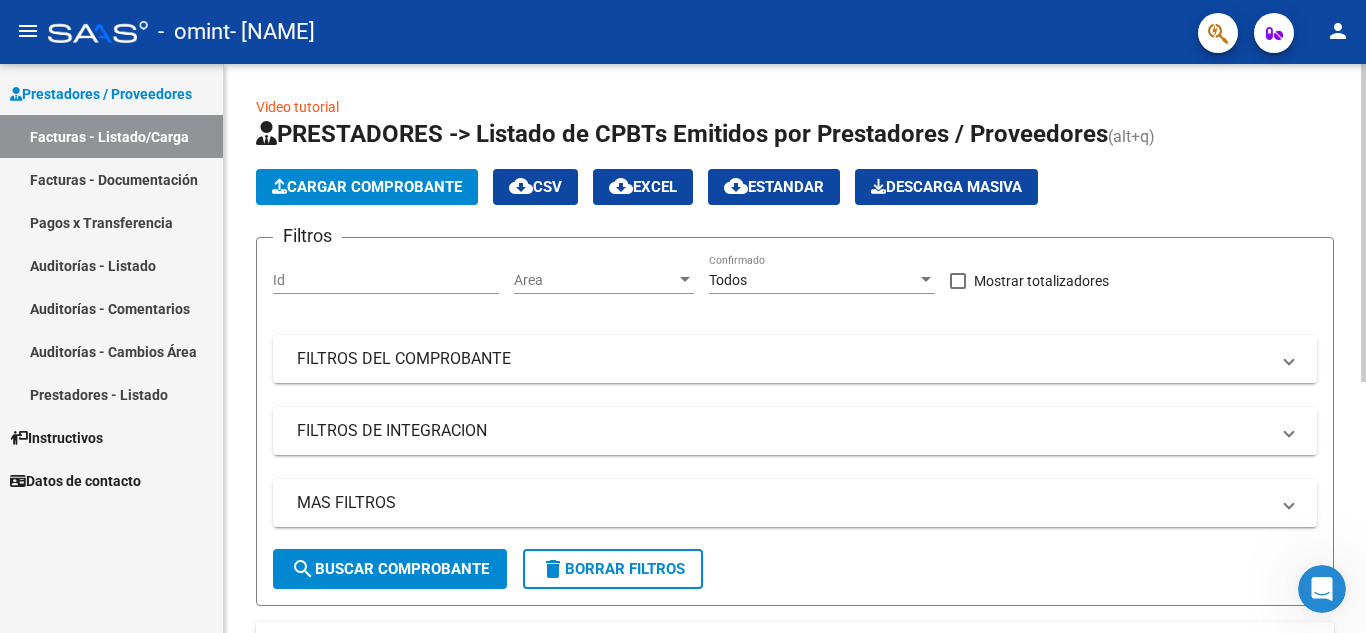 click on "Cargar Comprobante" 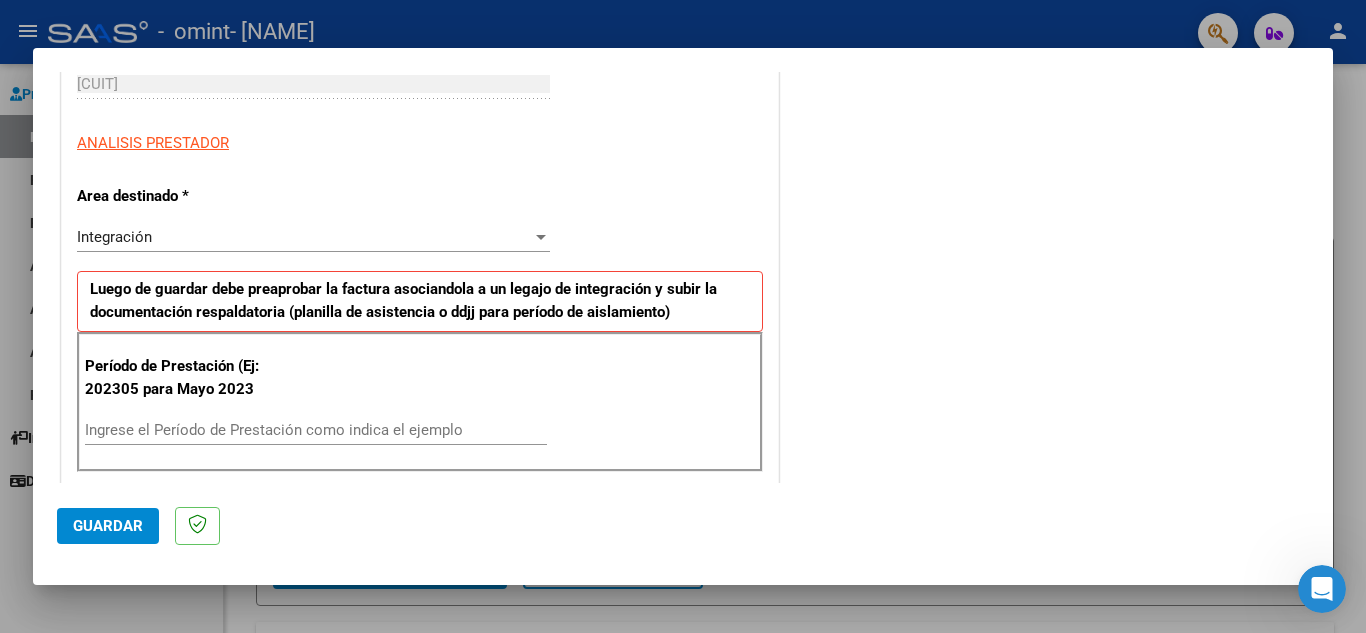scroll, scrollTop: 330, scrollLeft: 0, axis: vertical 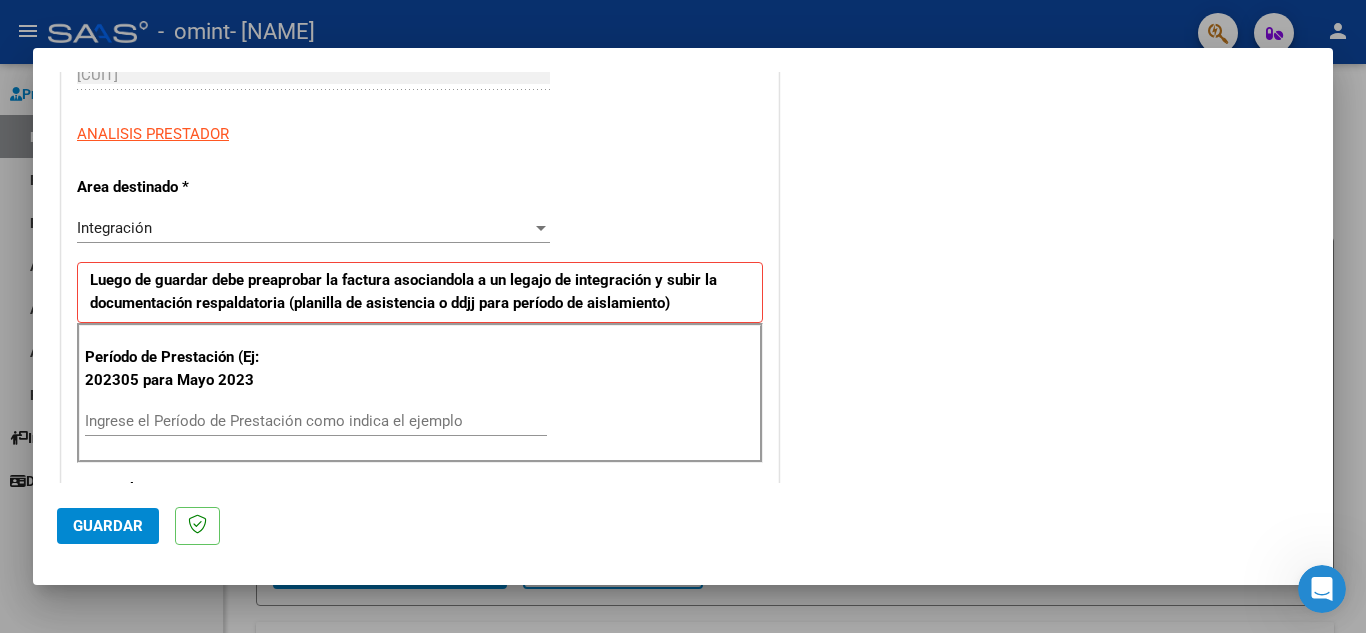 click at bounding box center [541, 228] 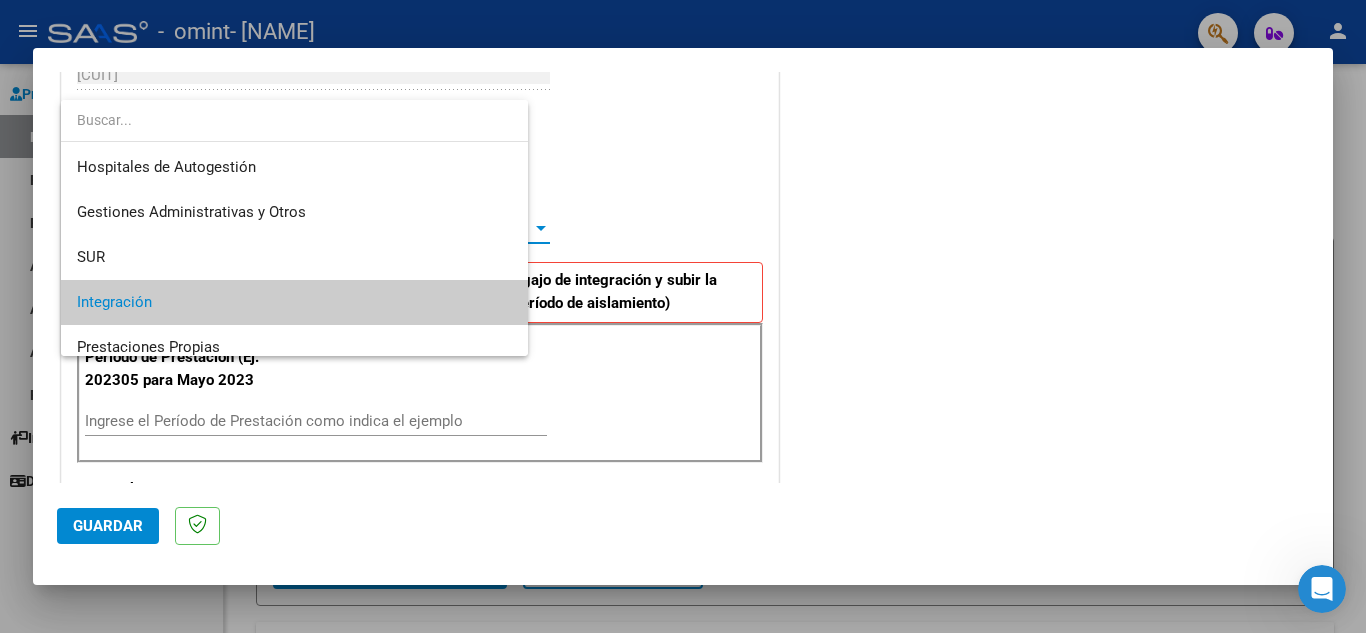 scroll, scrollTop: 75, scrollLeft: 0, axis: vertical 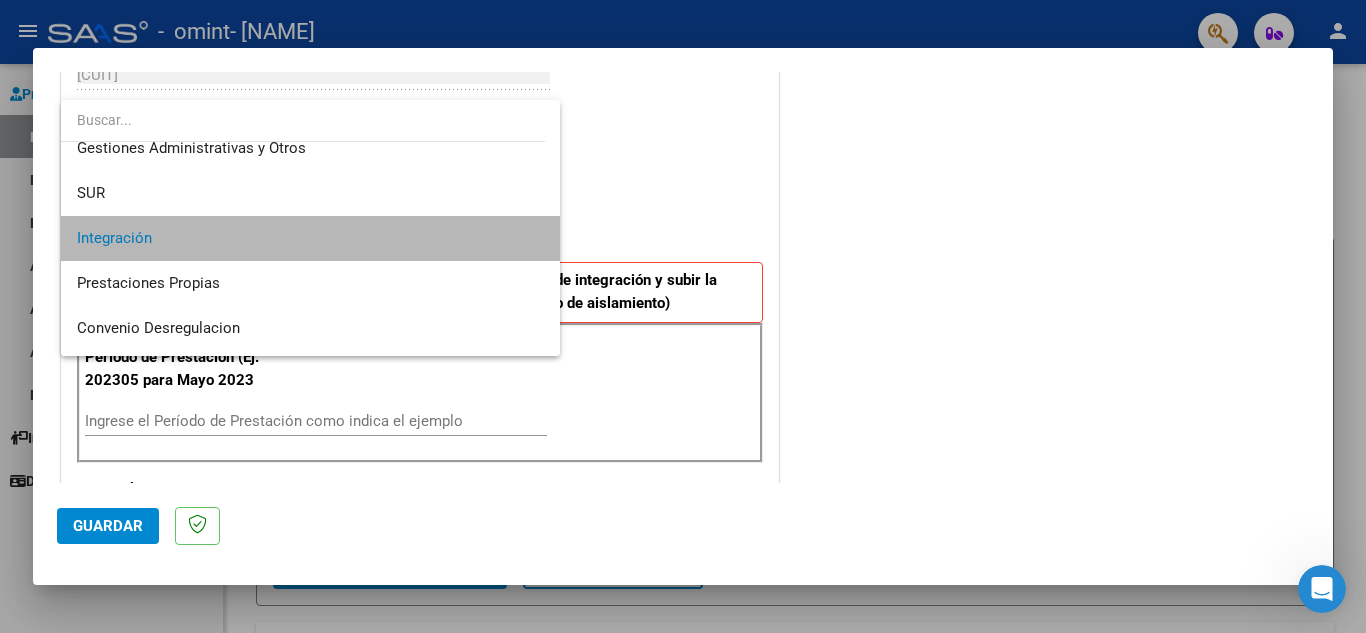click on "Integración" at bounding box center (310, 238) 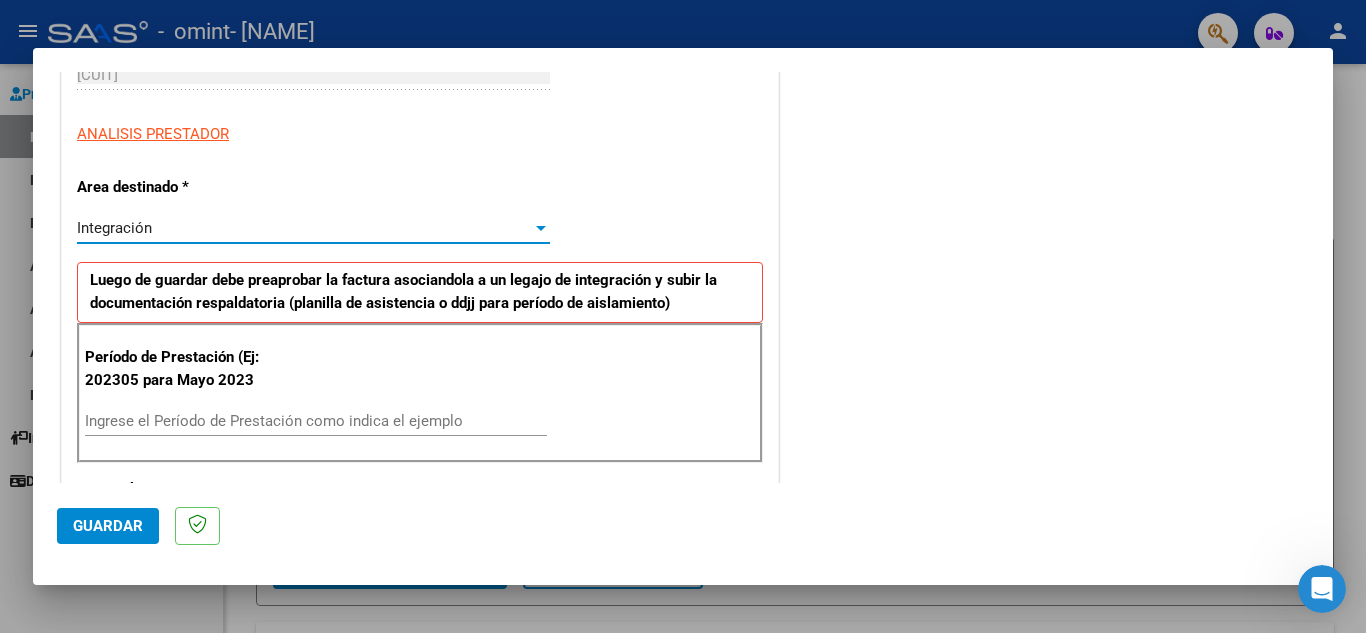 click on "Ingrese el Período de Prestación como indica el ejemplo" at bounding box center [316, 421] 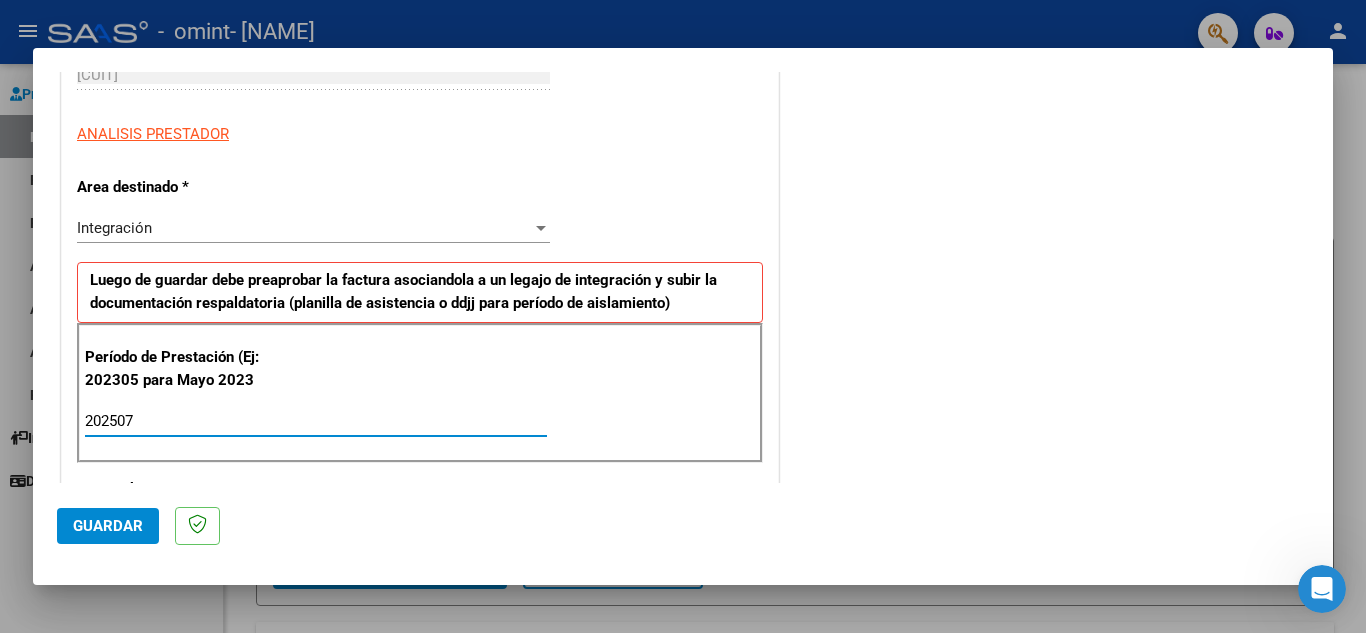 type on "202507" 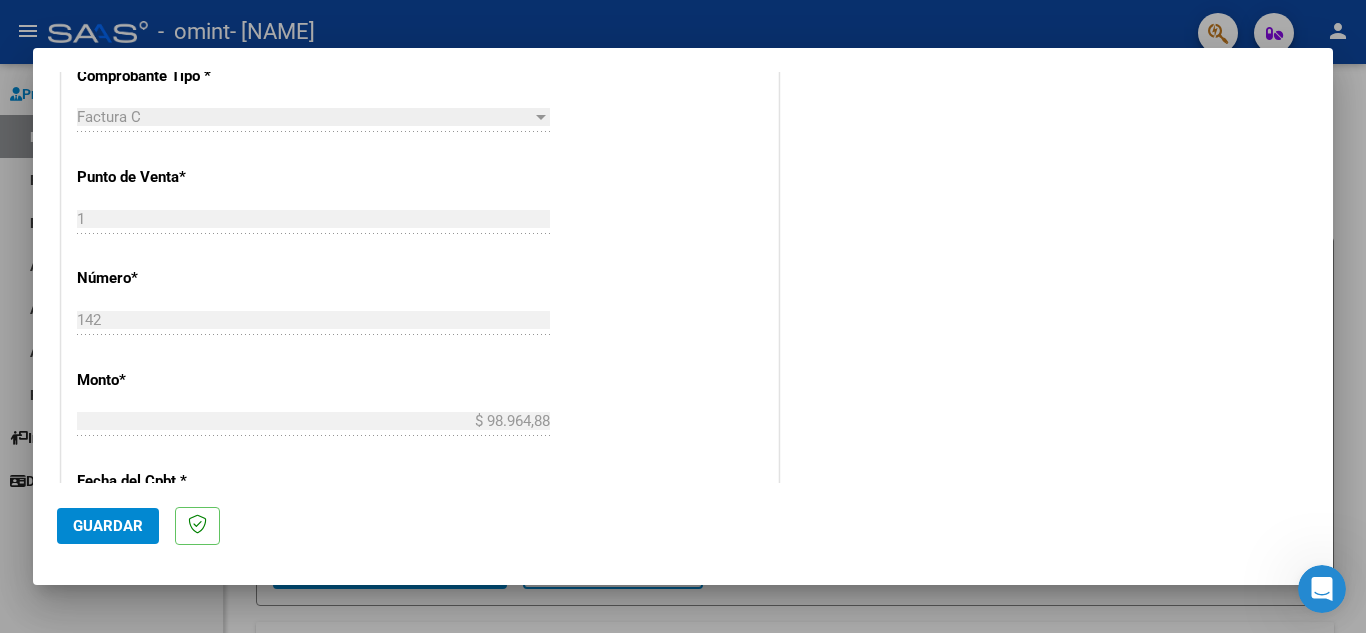 scroll, scrollTop: 752, scrollLeft: 0, axis: vertical 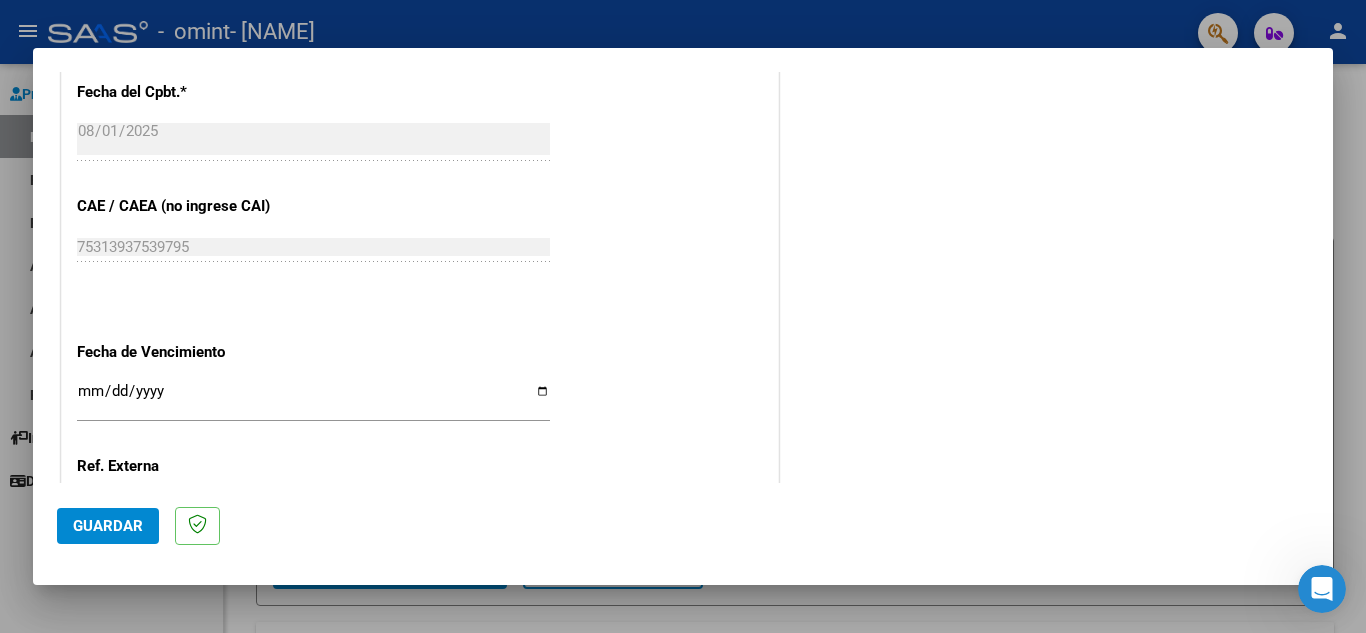 drag, startPoint x: 1334, startPoint y: 355, endPoint x: 1334, endPoint y: 369, distance: 14 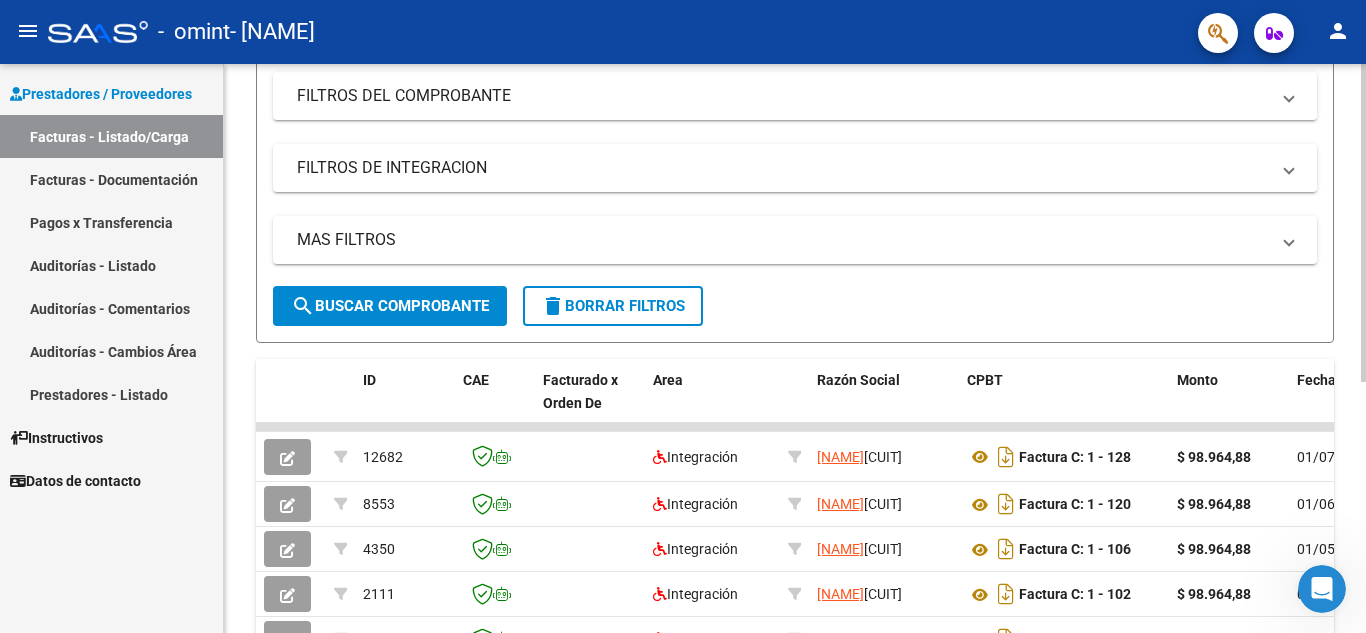 scroll, scrollTop: 276, scrollLeft: 0, axis: vertical 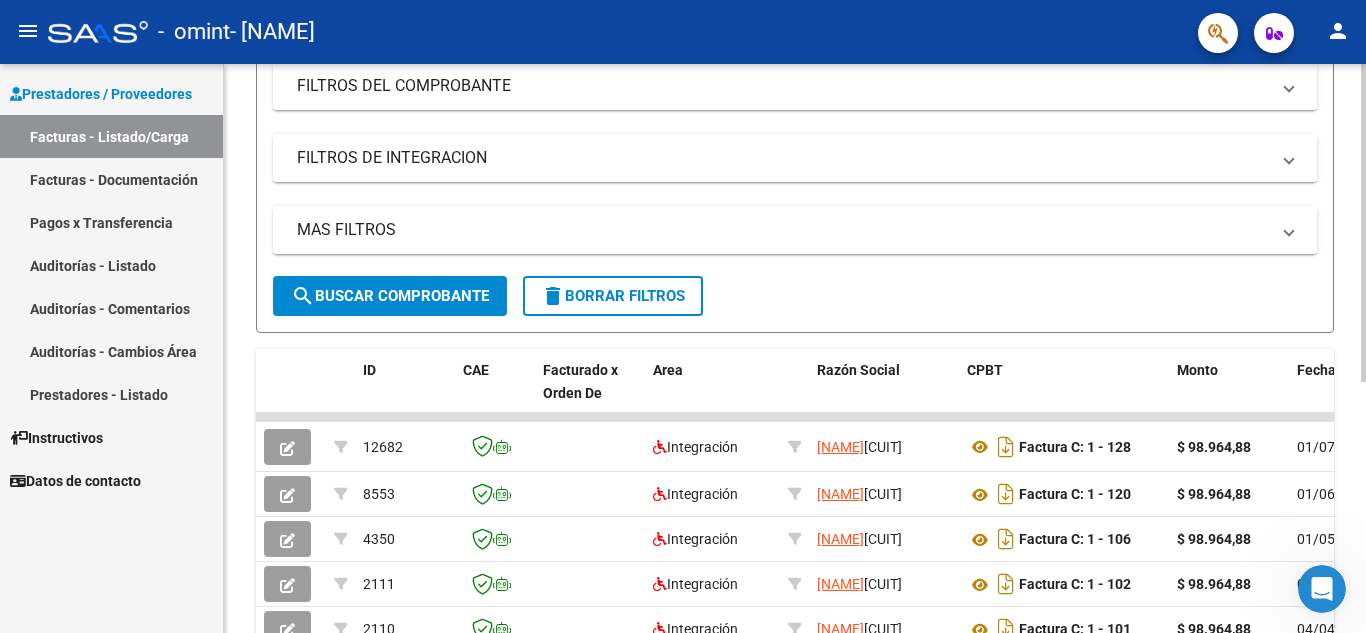 click 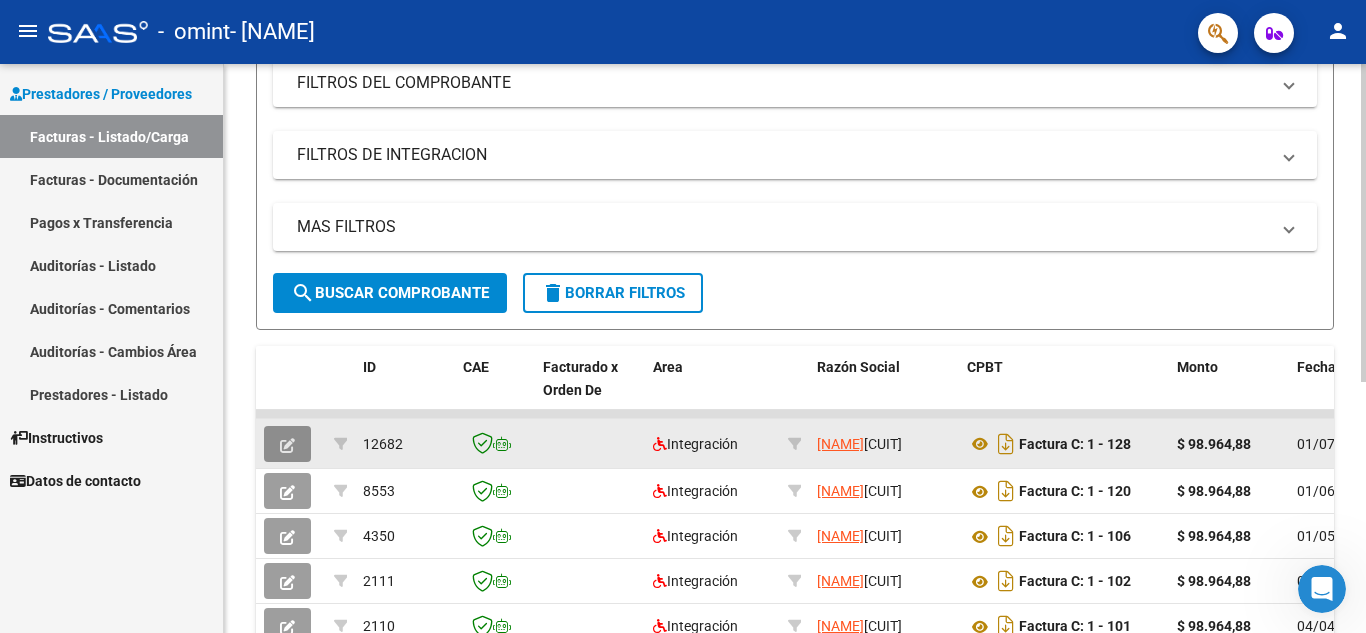 click 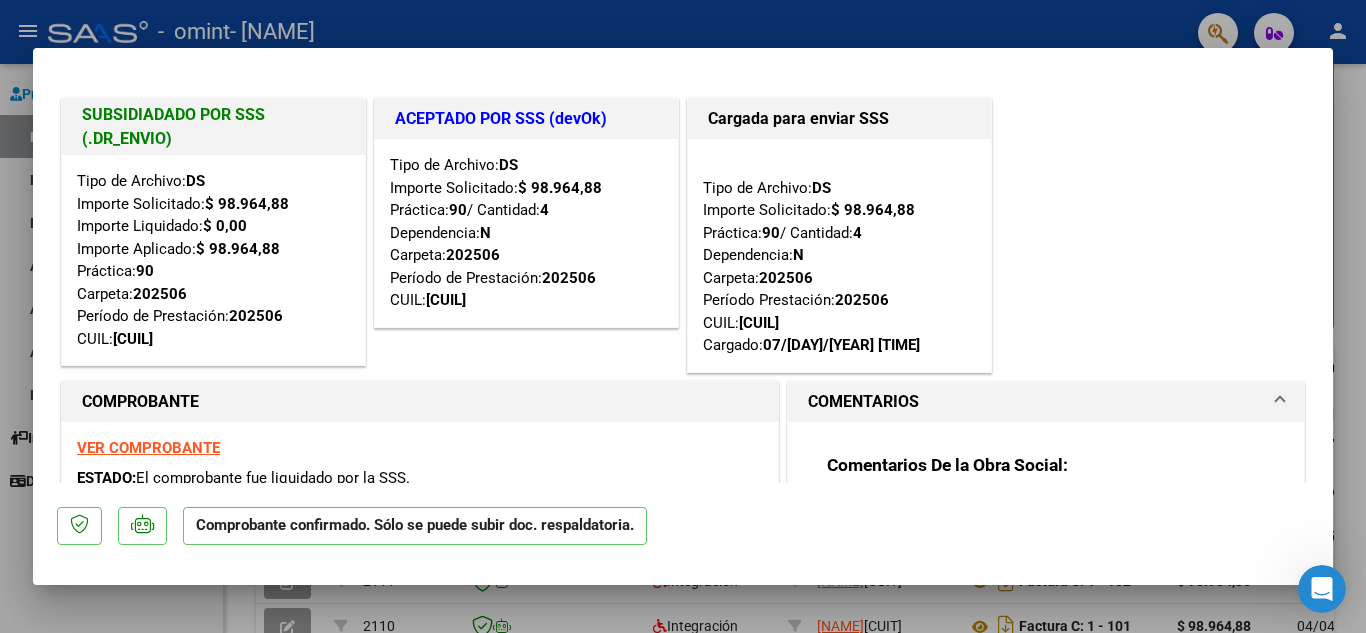 click at bounding box center [683, 316] 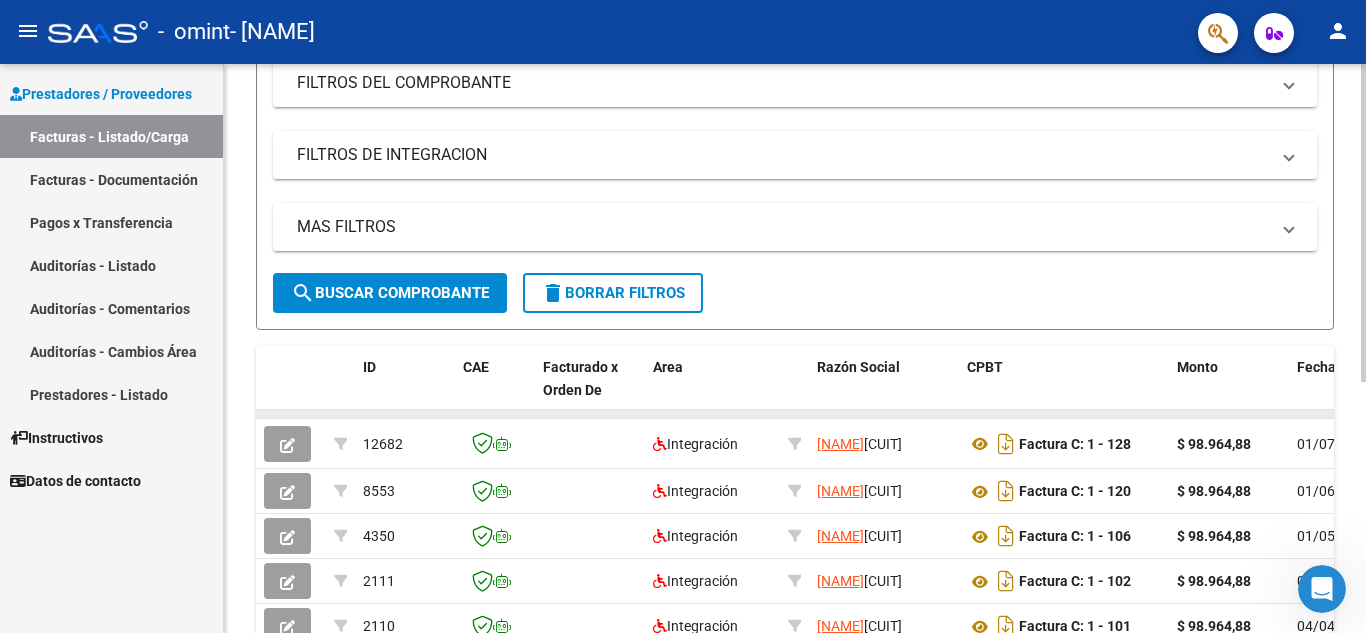 drag, startPoint x: 1089, startPoint y: 411, endPoint x: 1188, endPoint y: 413, distance: 99.0202 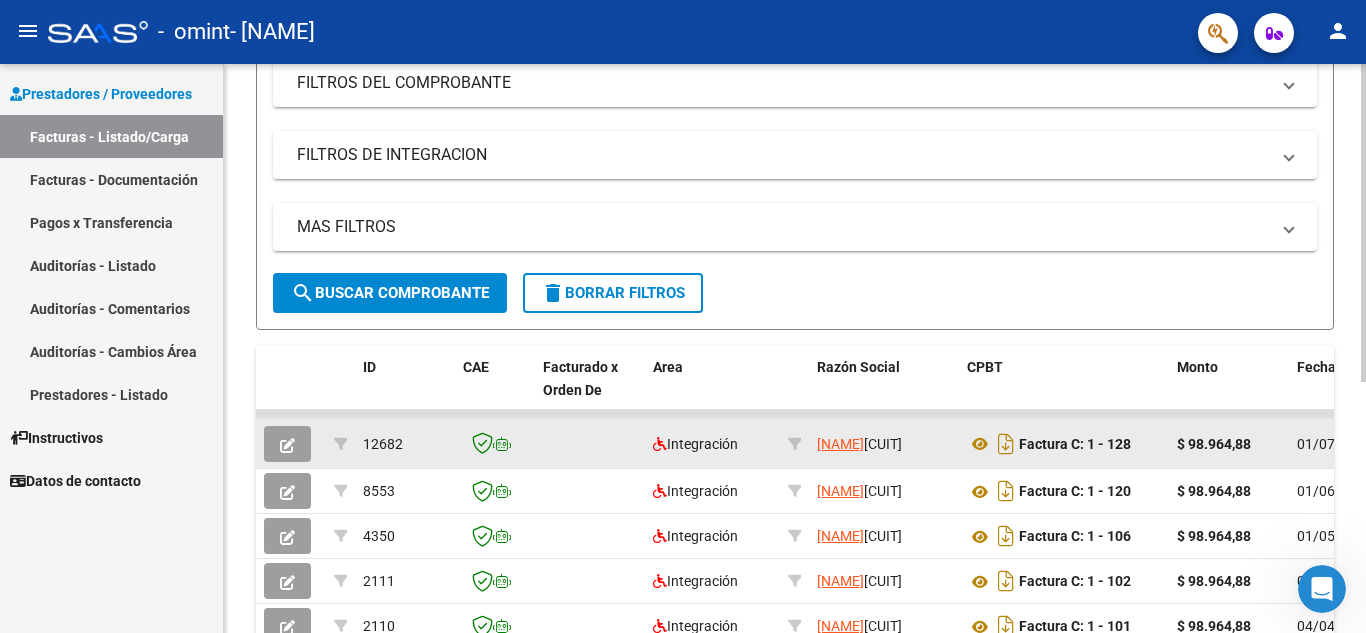 click on "01/07/2025" 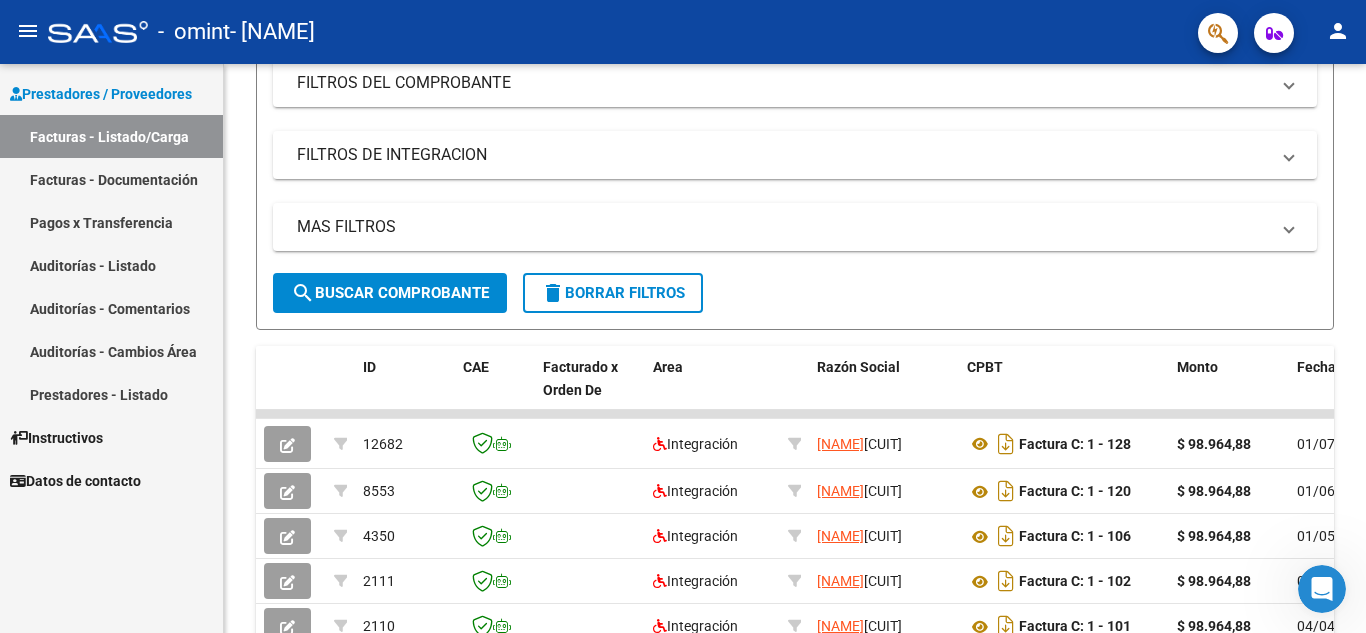 click on "Facturas - Listado/Carga" at bounding box center [111, 136] 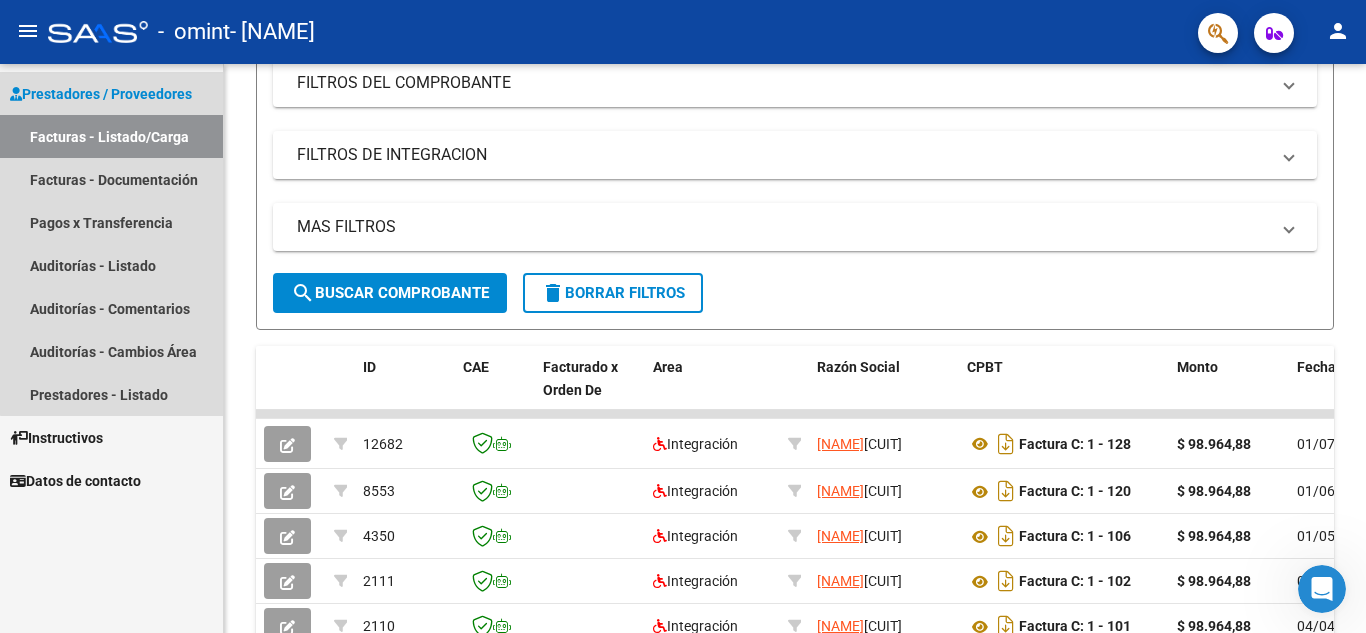 click on "Facturas - Listado/Carga" at bounding box center [111, 136] 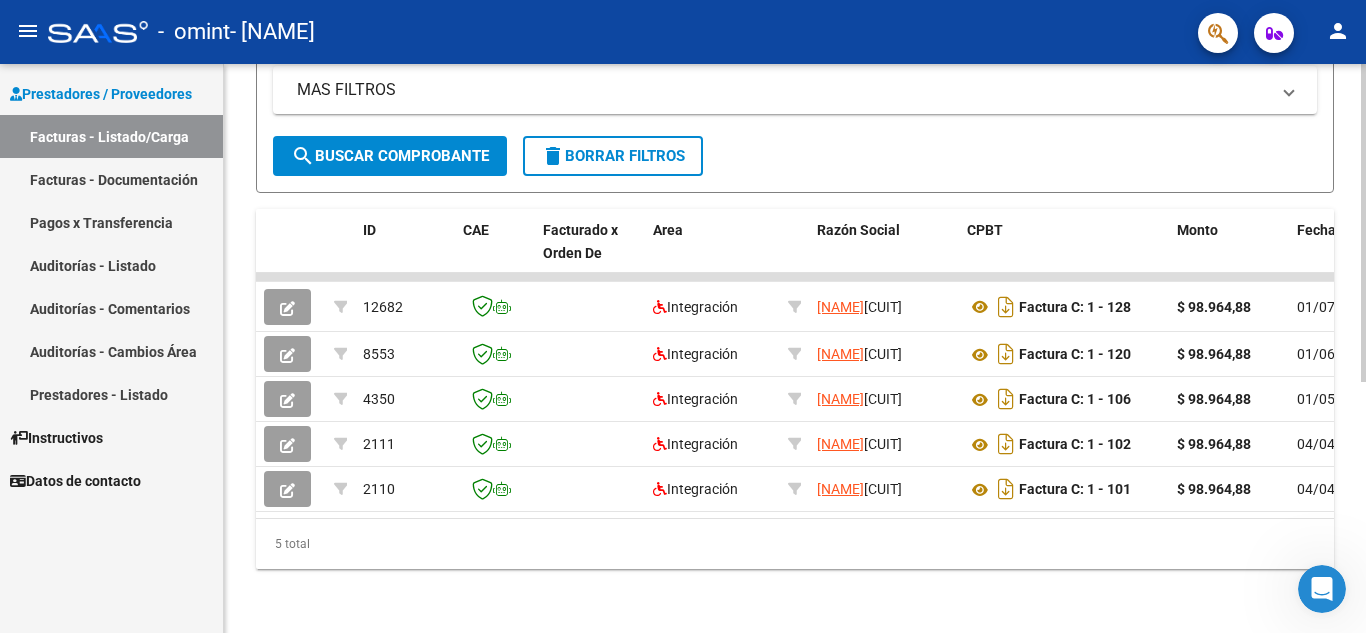 click 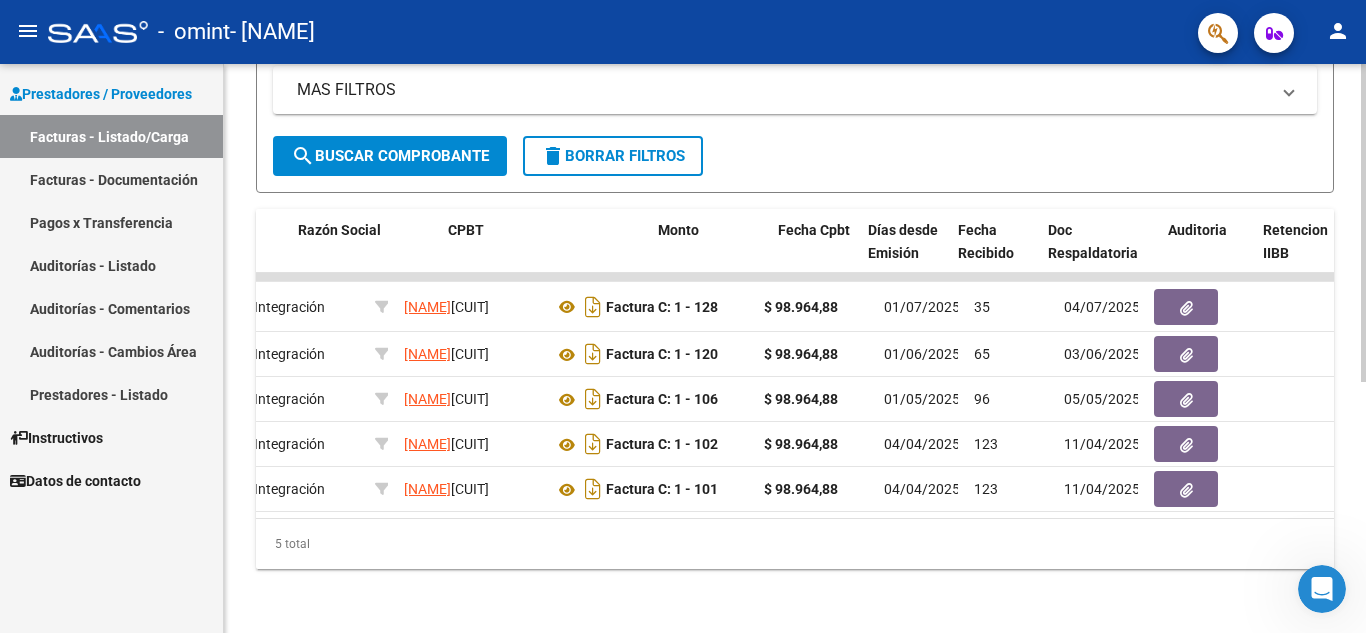 scroll, scrollTop: 0, scrollLeft: 519, axis: horizontal 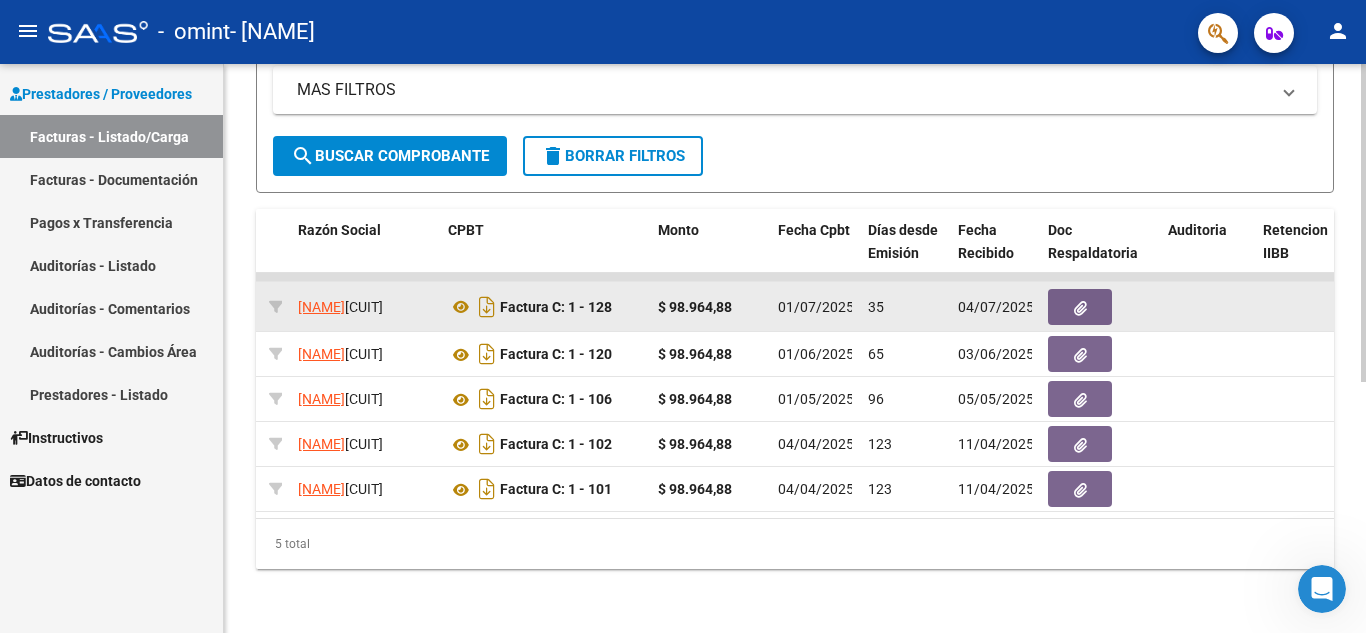 click on "04/07/2025" 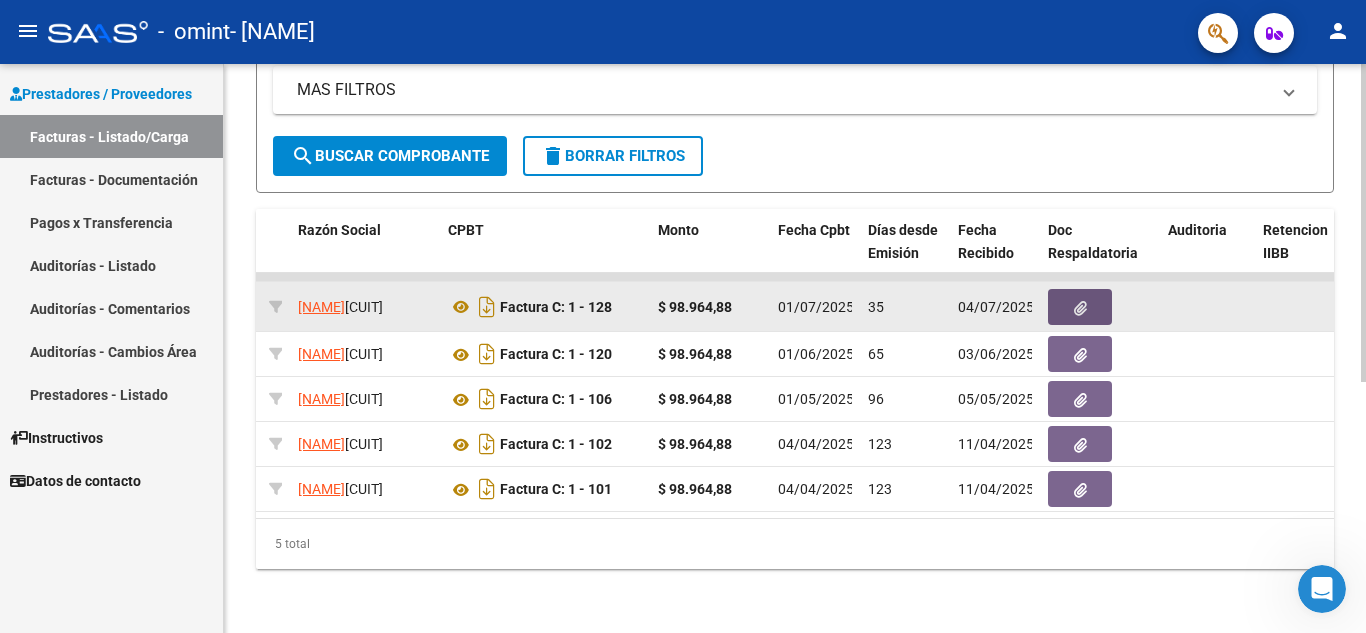 click 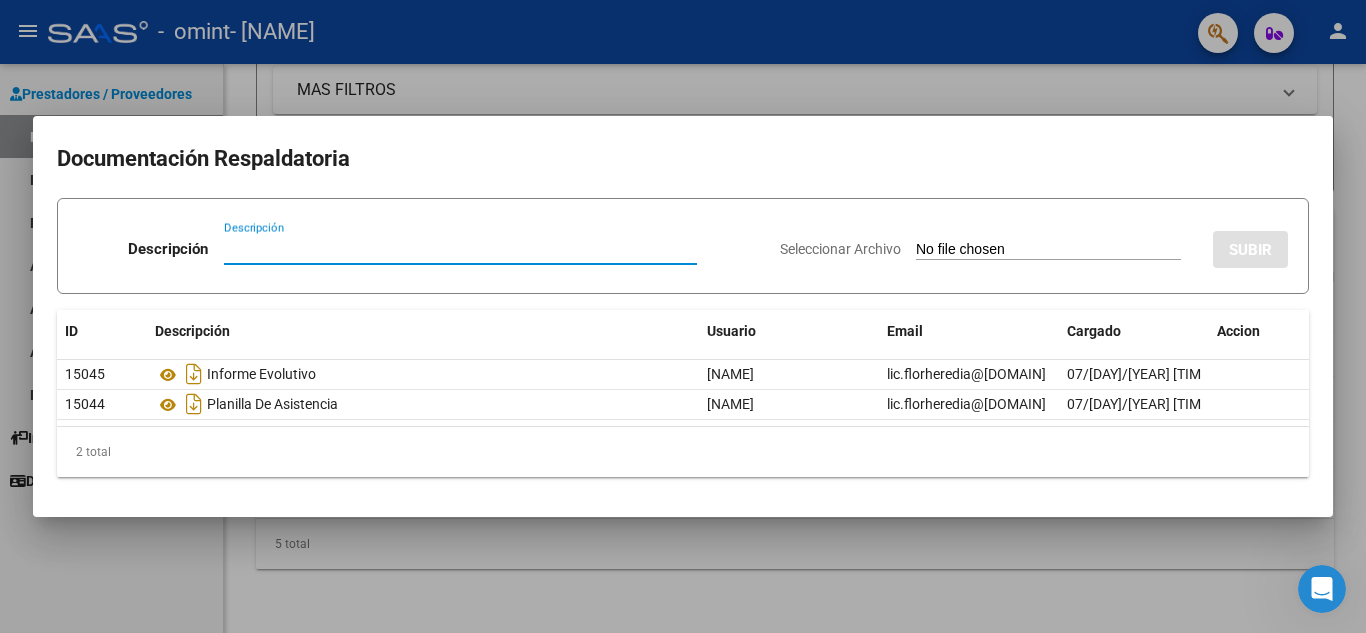 click at bounding box center (683, 316) 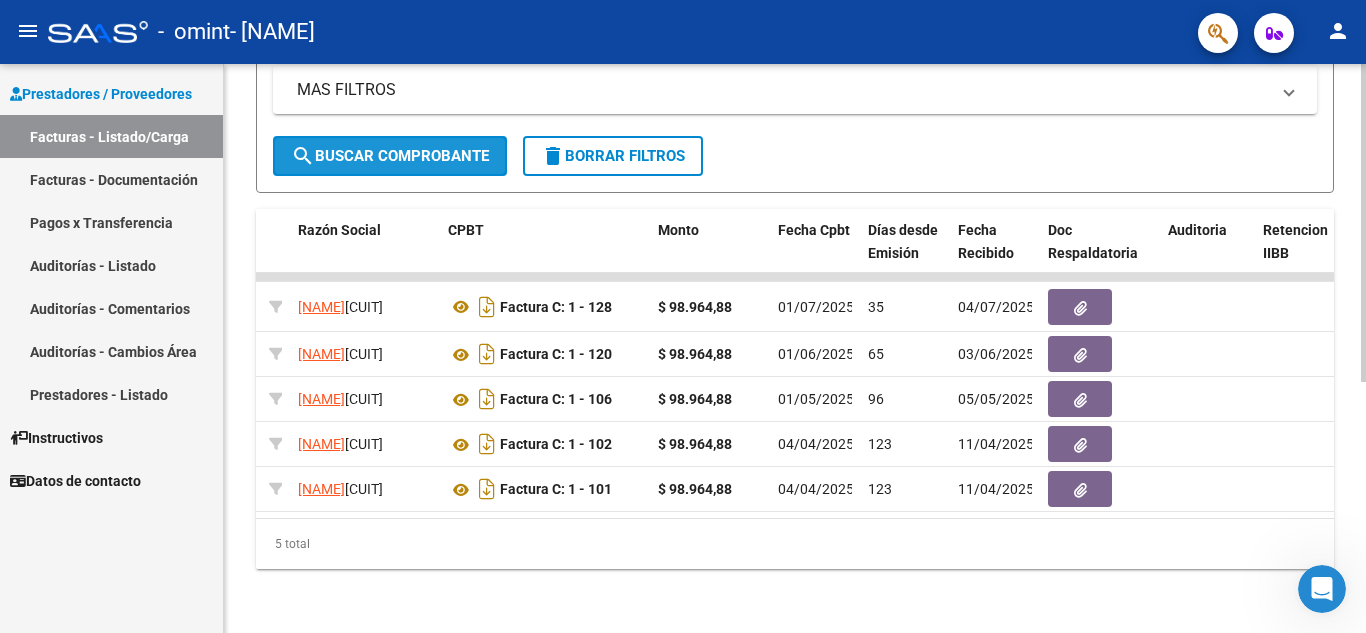 click on "search  Buscar Comprobante" 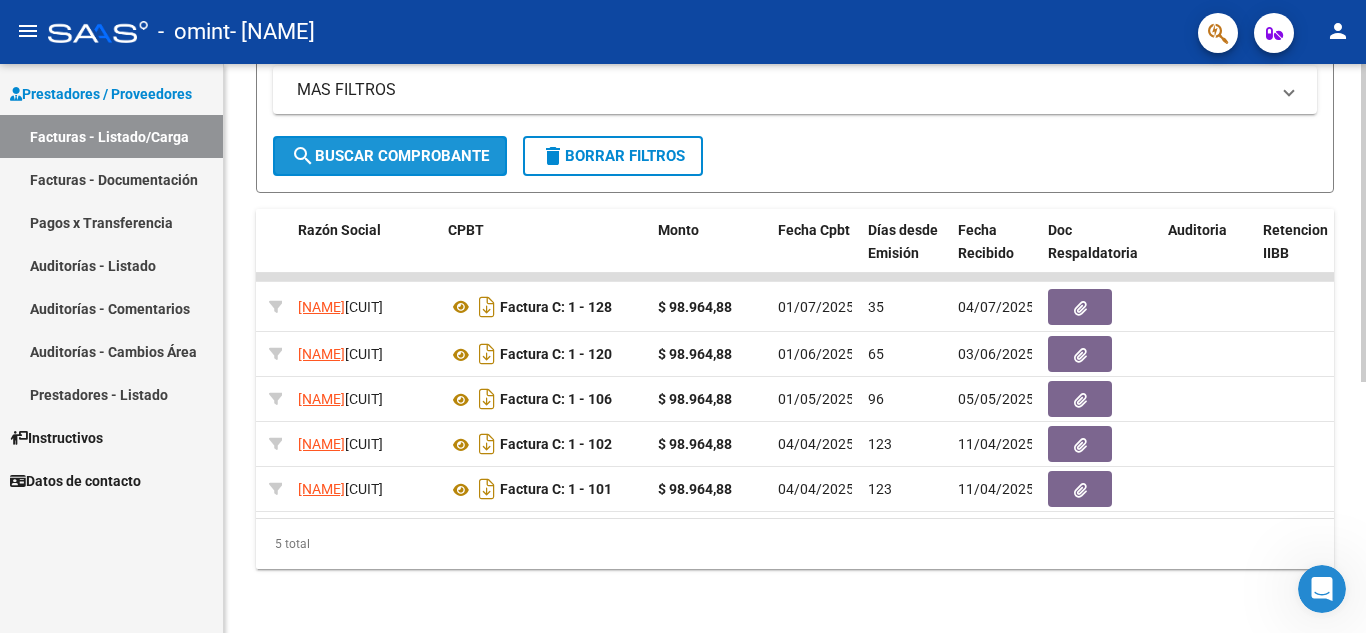 click on "search  Buscar Comprobante" 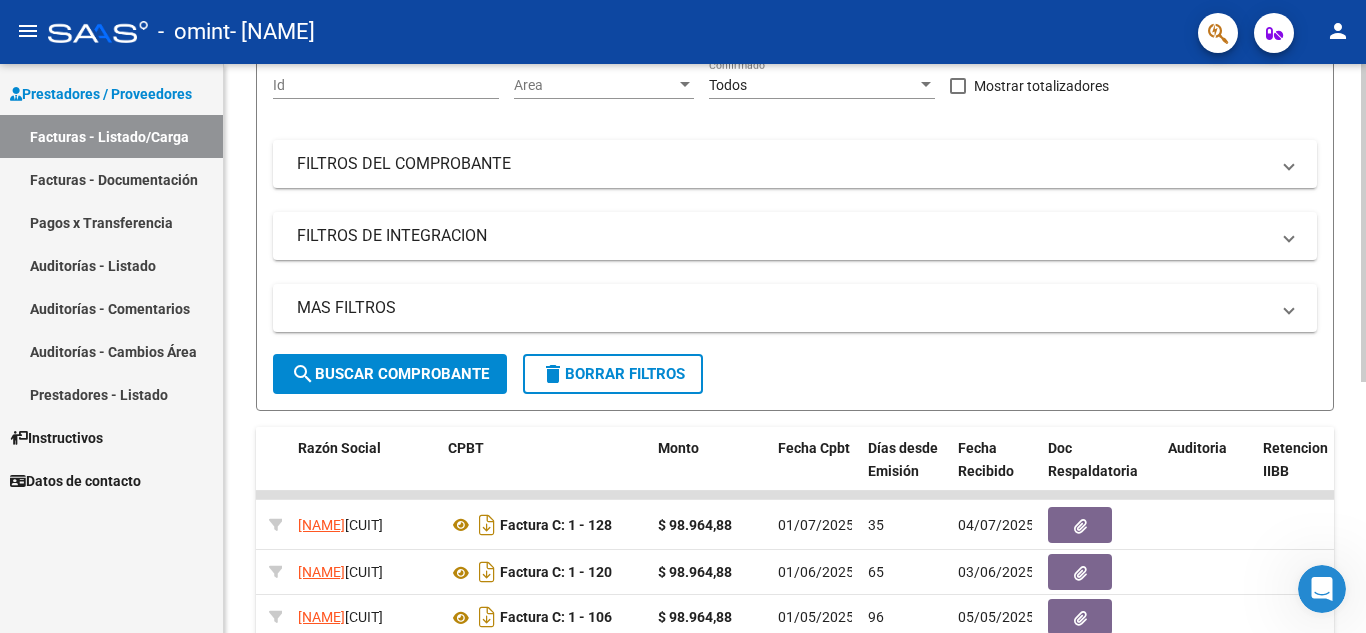 scroll, scrollTop: 105, scrollLeft: 0, axis: vertical 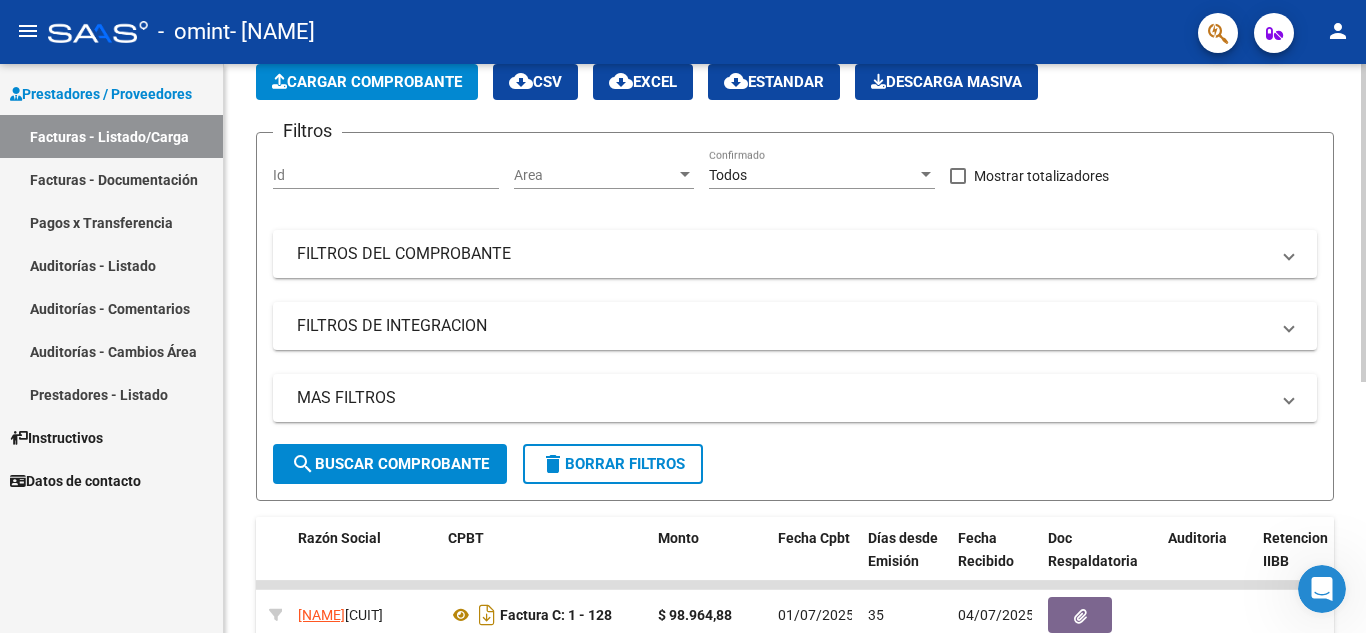 click on "Video tutorial   PRESTADORES -> Listado de CPBTs Emitidos por Prestadores / Proveedores (alt+q)   Cargar Comprobante
cloud_download  CSV  cloud_download  EXCEL  cloud_download  Estandar   Descarga Masiva
Filtros Id Area Area Todos Confirmado   Mostrar totalizadores   FILTROS DEL COMPROBANTE  Comprobante Tipo Comprobante Tipo Start date – End date Fec. Comprobante Desde / Hasta Días Emisión Desde(cant. días) Días Emisión Hasta(cant. días) CUIT / Razón Social Pto. Venta Nro. Comprobante Código SSS CAE Válido CAE Válido Todos Cargado Módulo Hosp. Todos Tiene facturacion Apócrifa Hospital Refes  FILTROS DE INTEGRACION  Período De Prestación Campos del Archivo de Rendición Devuelto x SSS (dr_envio) Todos Rendido x SSS (dr_envio) Tipo de Registro Tipo de Registro Período Presentación Período Presentación Campos del Legajo Asociado (preaprobación) Afiliado Legajo (cuil/nombre) Todos Solo facturas preaprobadas  MAS FILTROS  Todos Con Doc. Respaldatoria Todos Con Trazabilidad Todos – –" 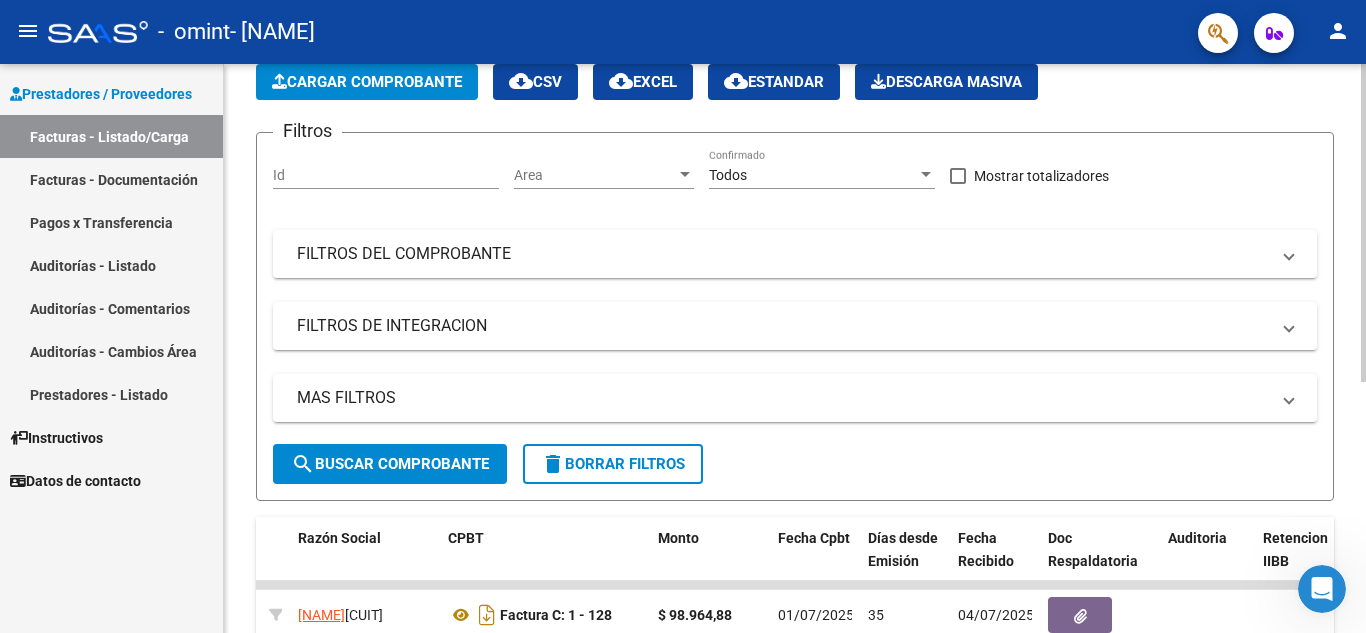 drag, startPoint x: 1359, startPoint y: 218, endPoint x: 1361, endPoint y: 164, distance: 54.037025 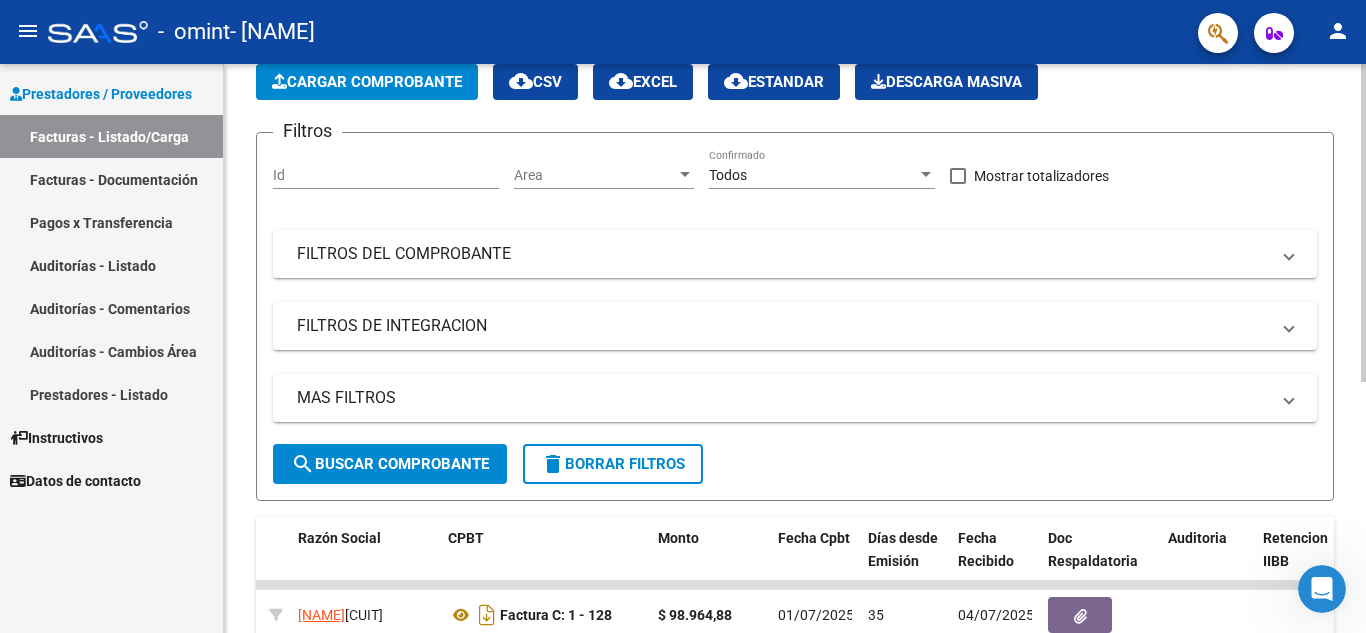click on "Cargar Comprobante" 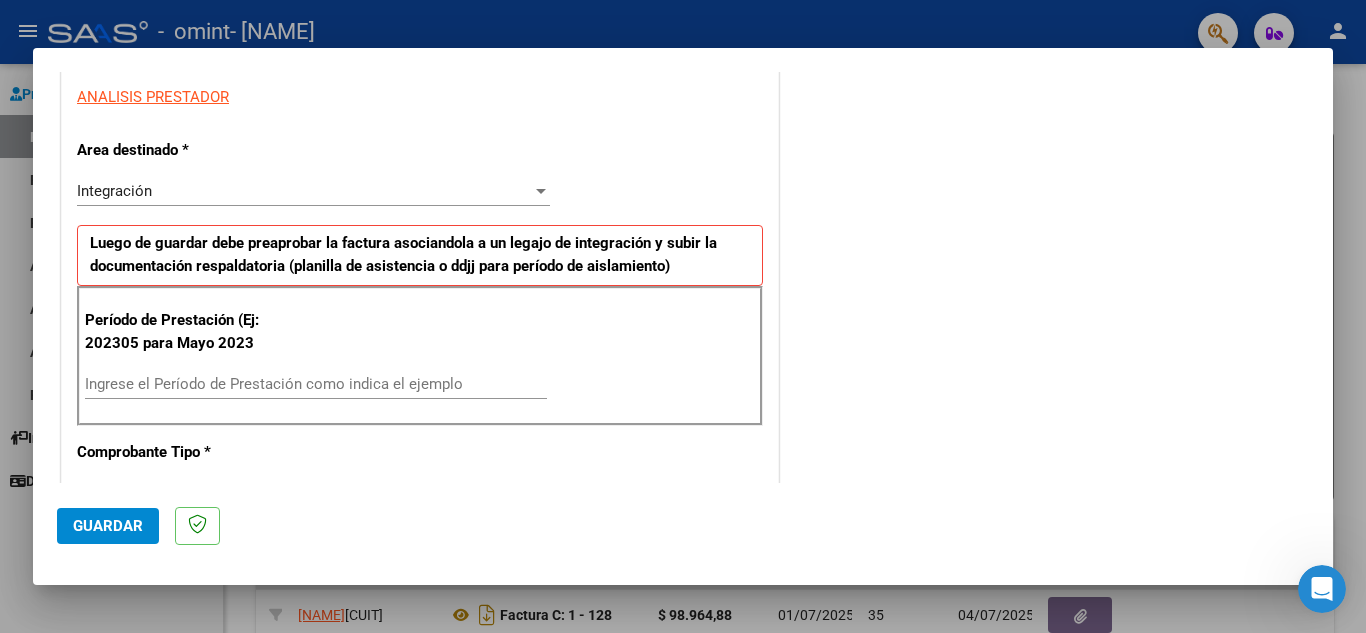 scroll, scrollTop: 371, scrollLeft: 0, axis: vertical 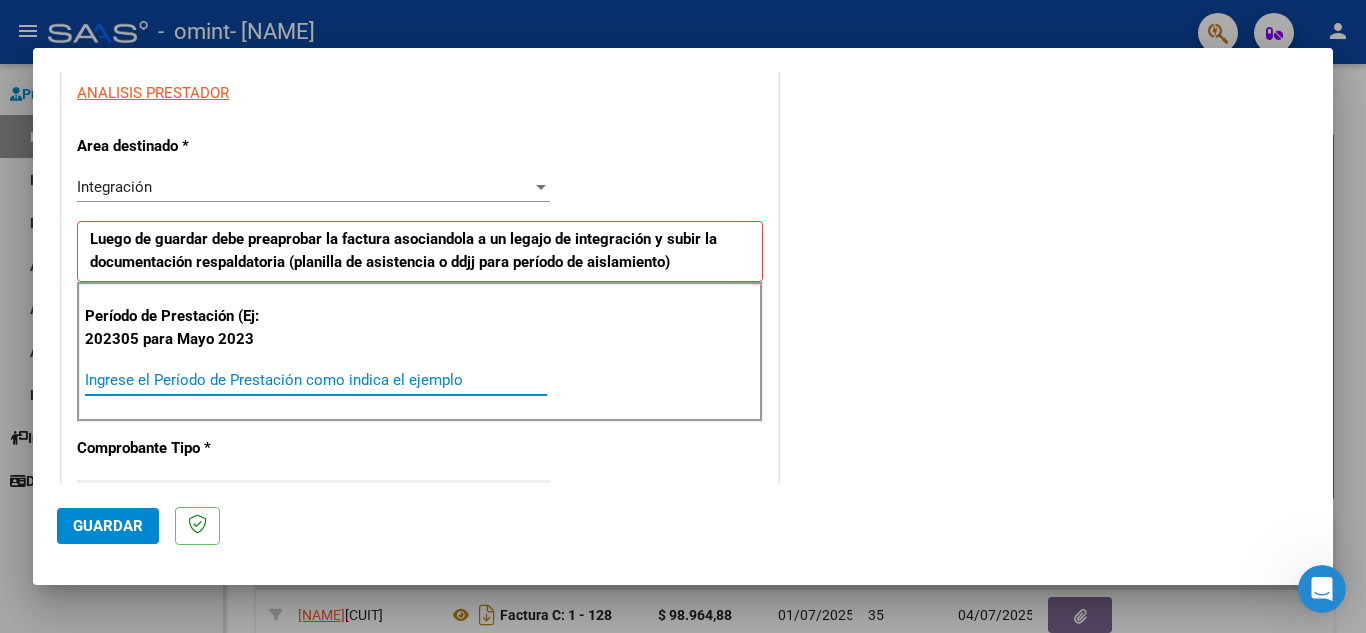 click on "Ingrese el Período de Prestación como indica el ejemplo" at bounding box center [316, 380] 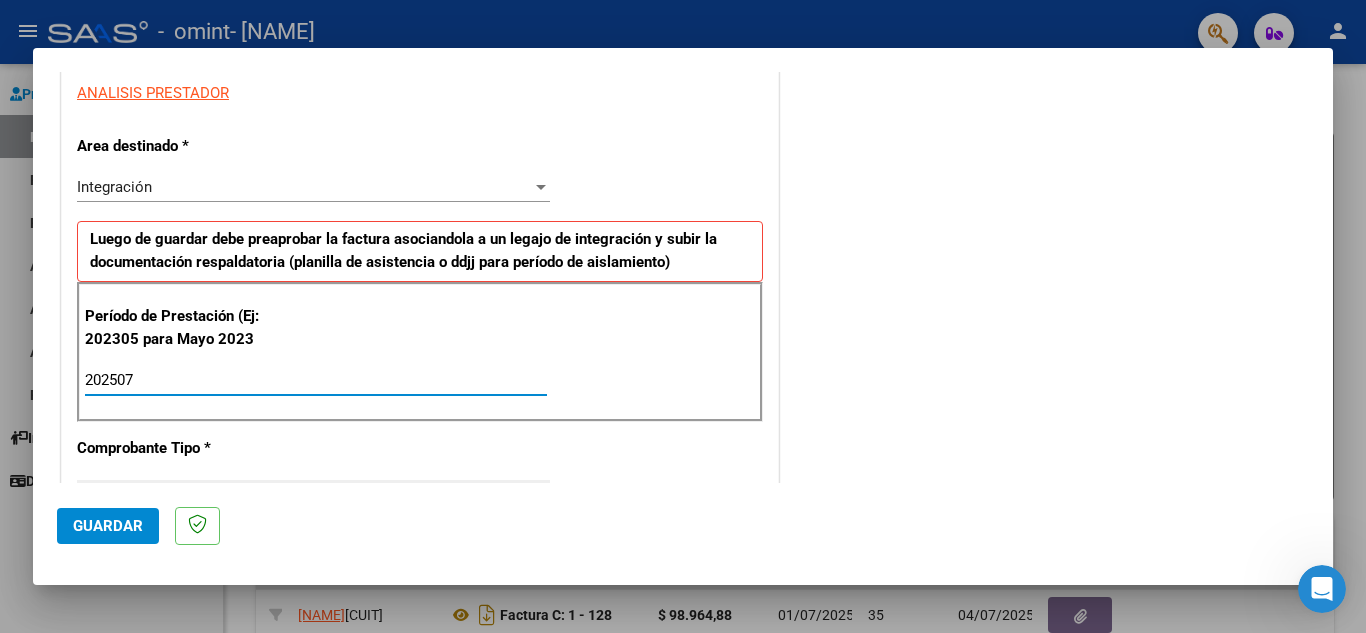 type on "202507" 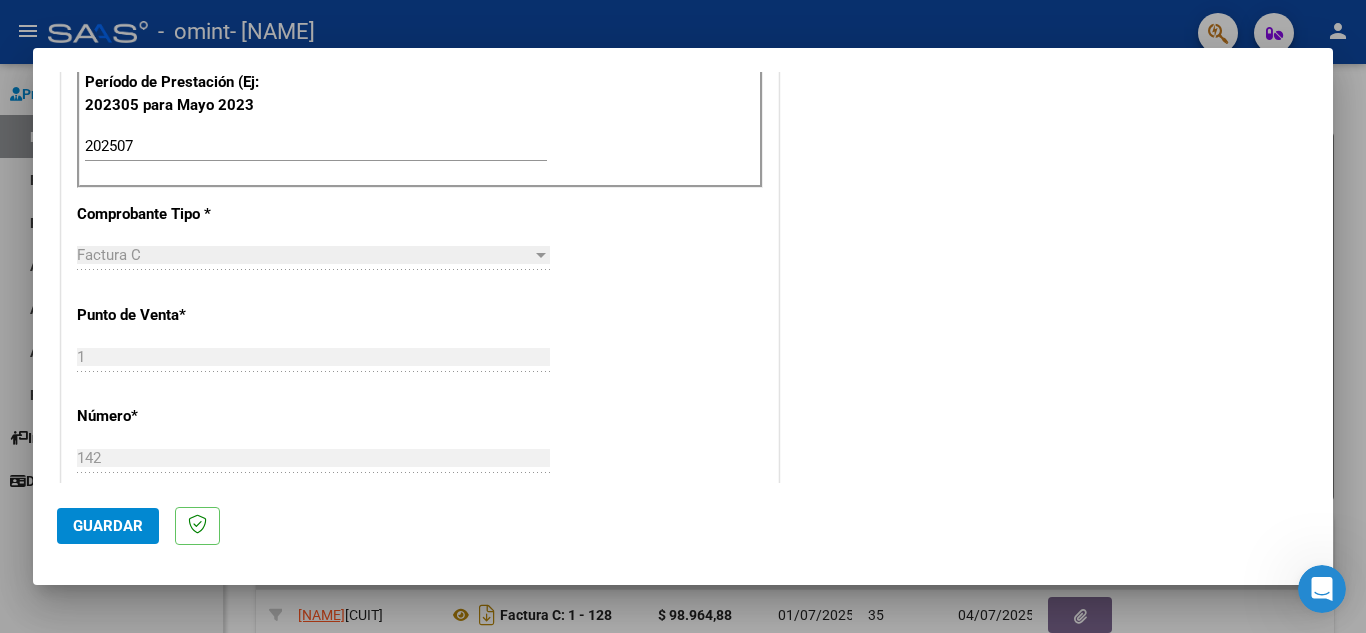 scroll, scrollTop: 610, scrollLeft: 0, axis: vertical 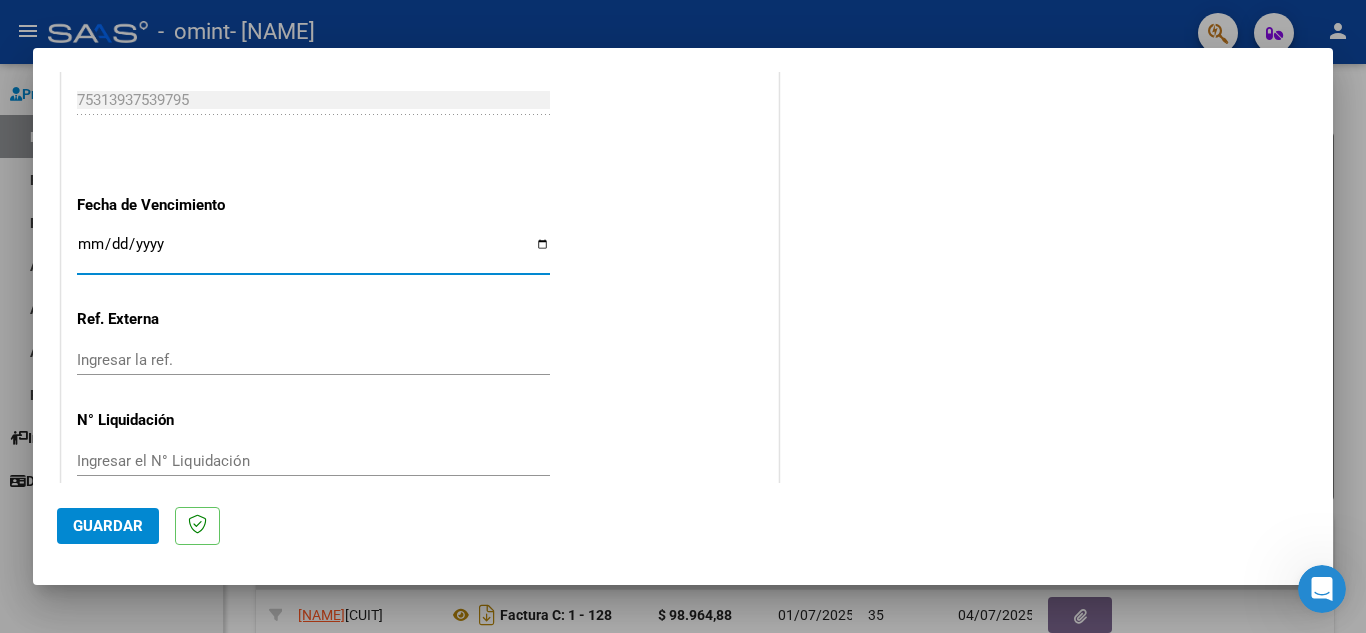 click on "Ingresar la fecha" at bounding box center [313, 252] 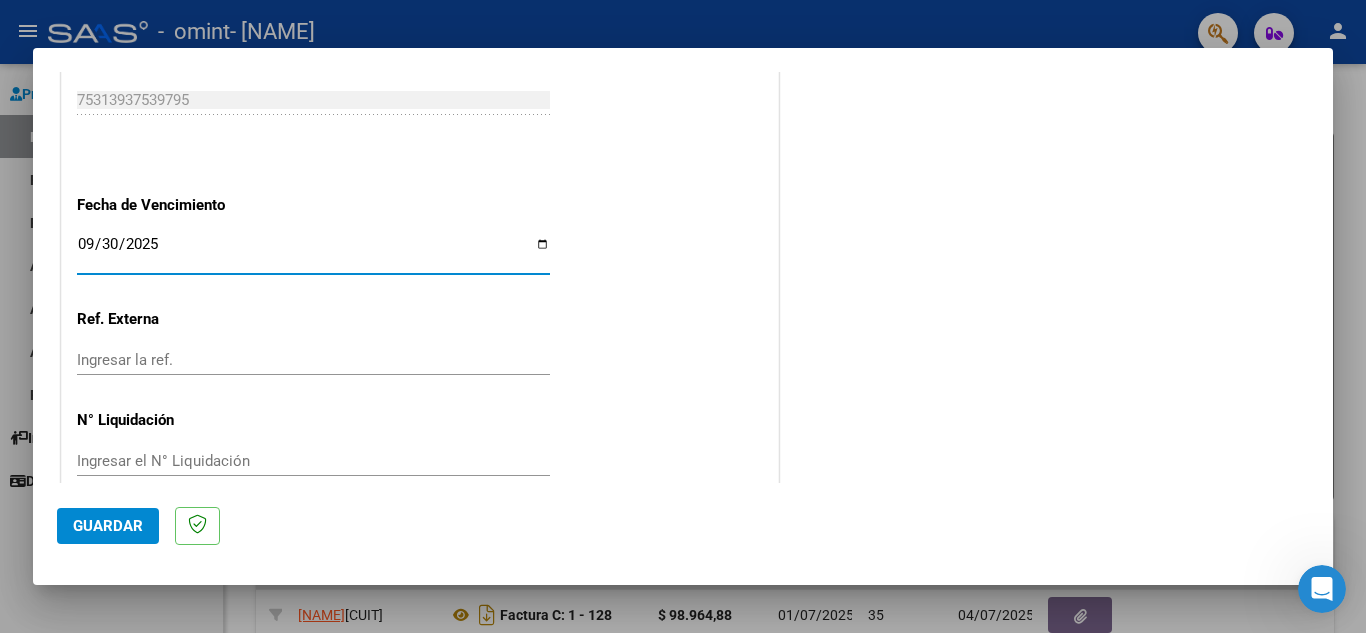 type on "2025-09-30" 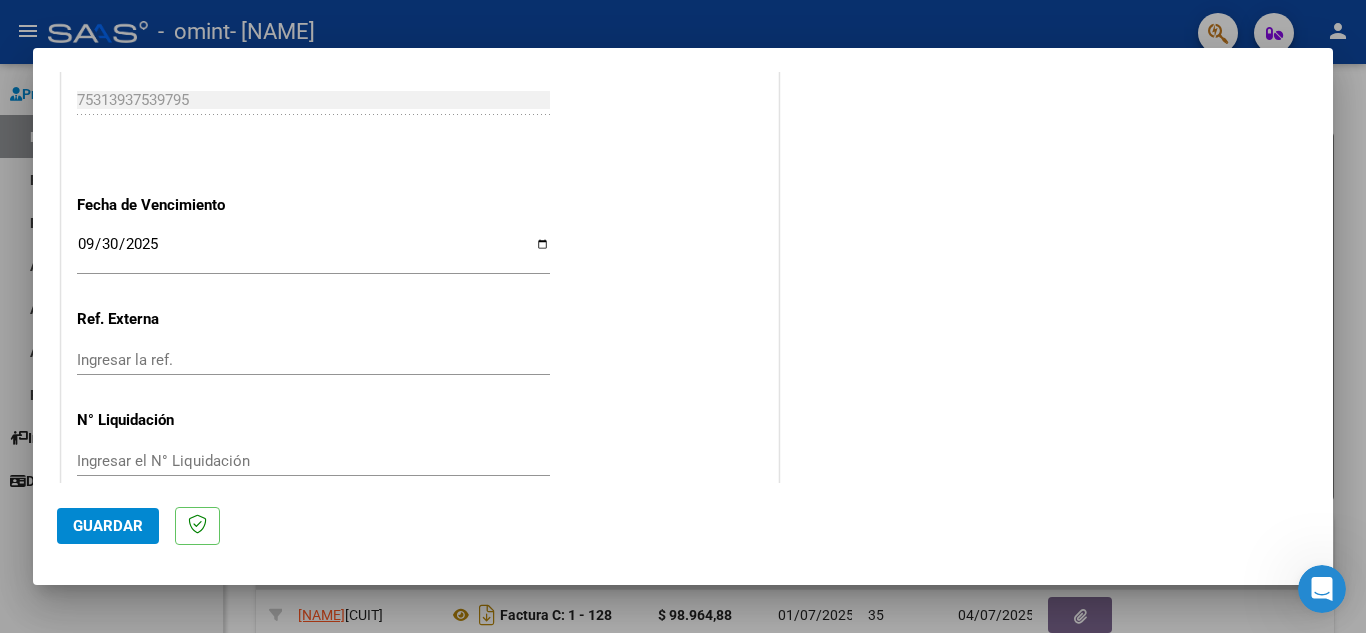 scroll, scrollTop: 1311, scrollLeft: 0, axis: vertical 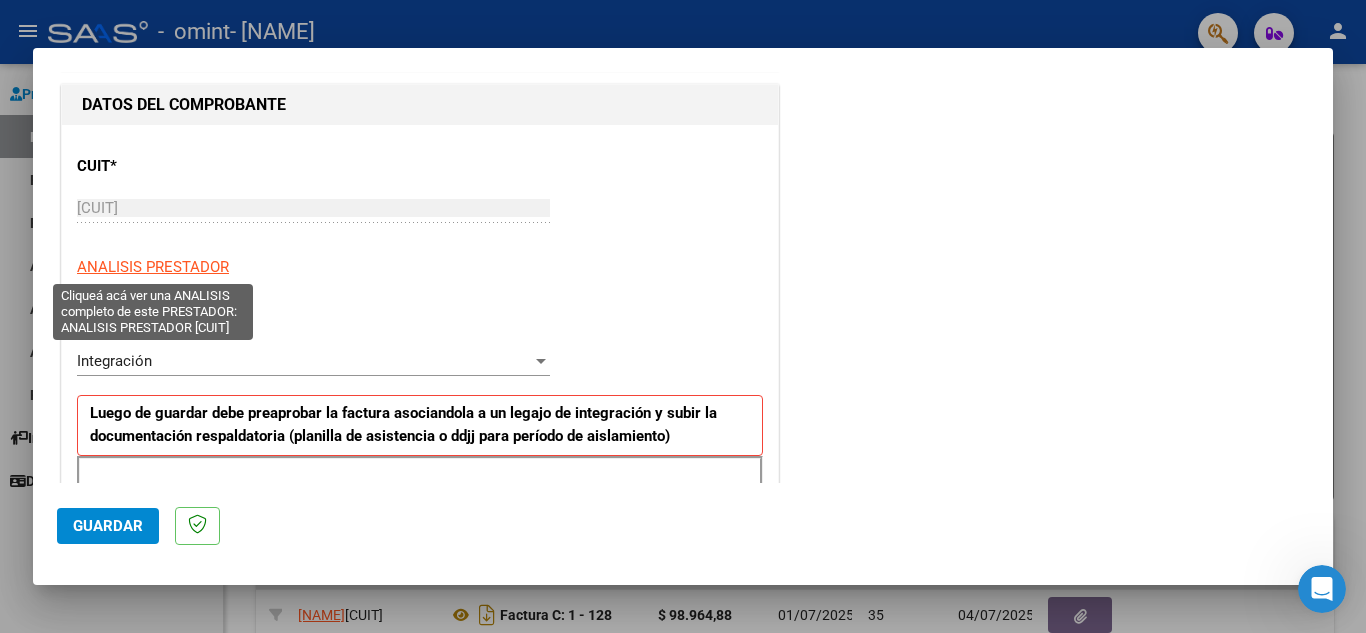 click on "ANALISIS PRESTADOR" at bounding box center [153, 267] 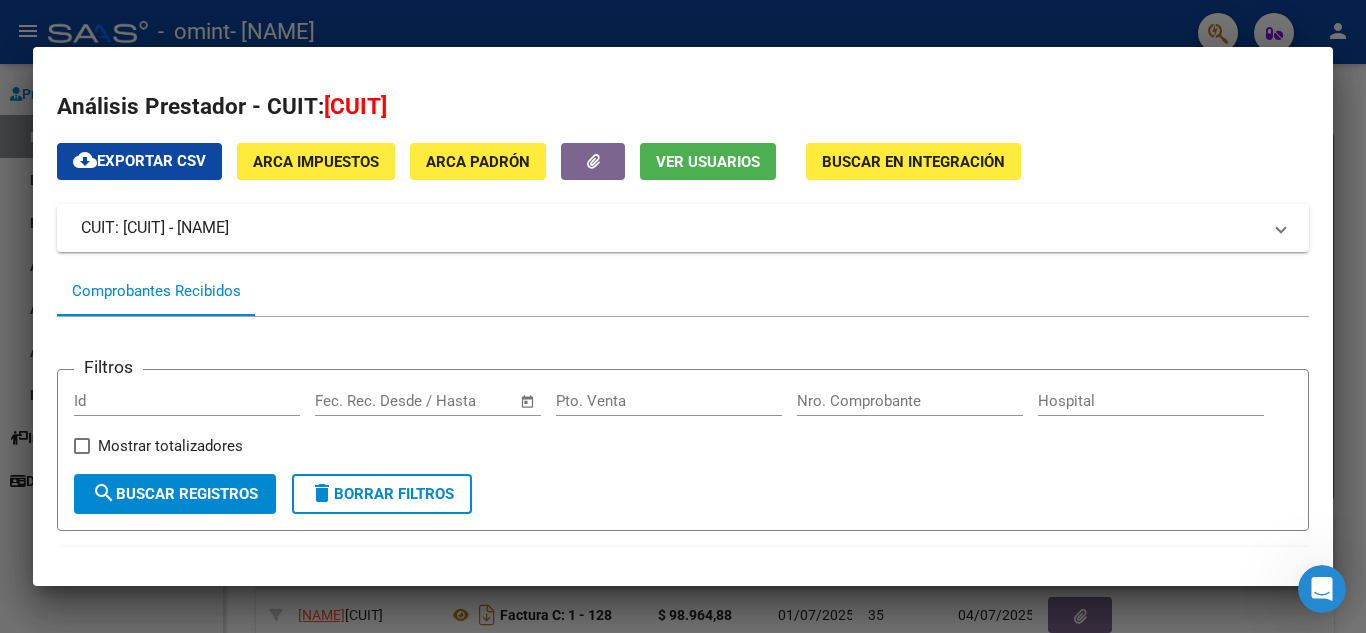 click at bounding box center (683, 316) 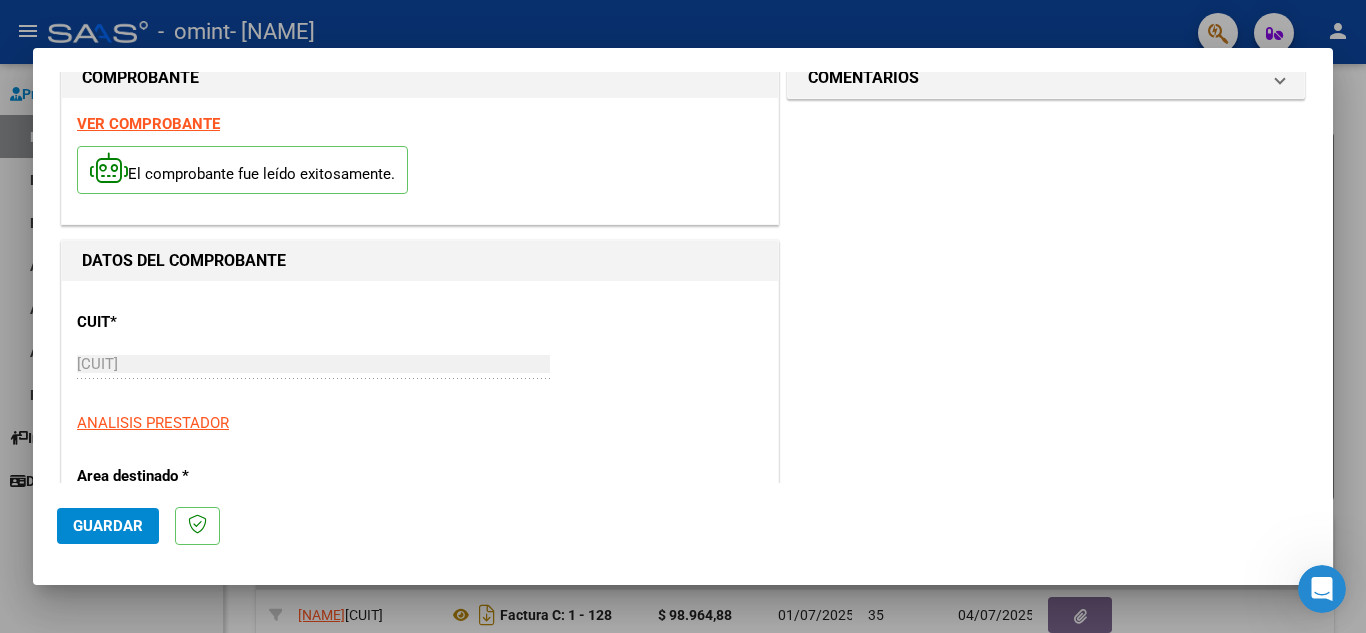 scroll, scrollTop: 0, scrollLeft: 0, axis: both 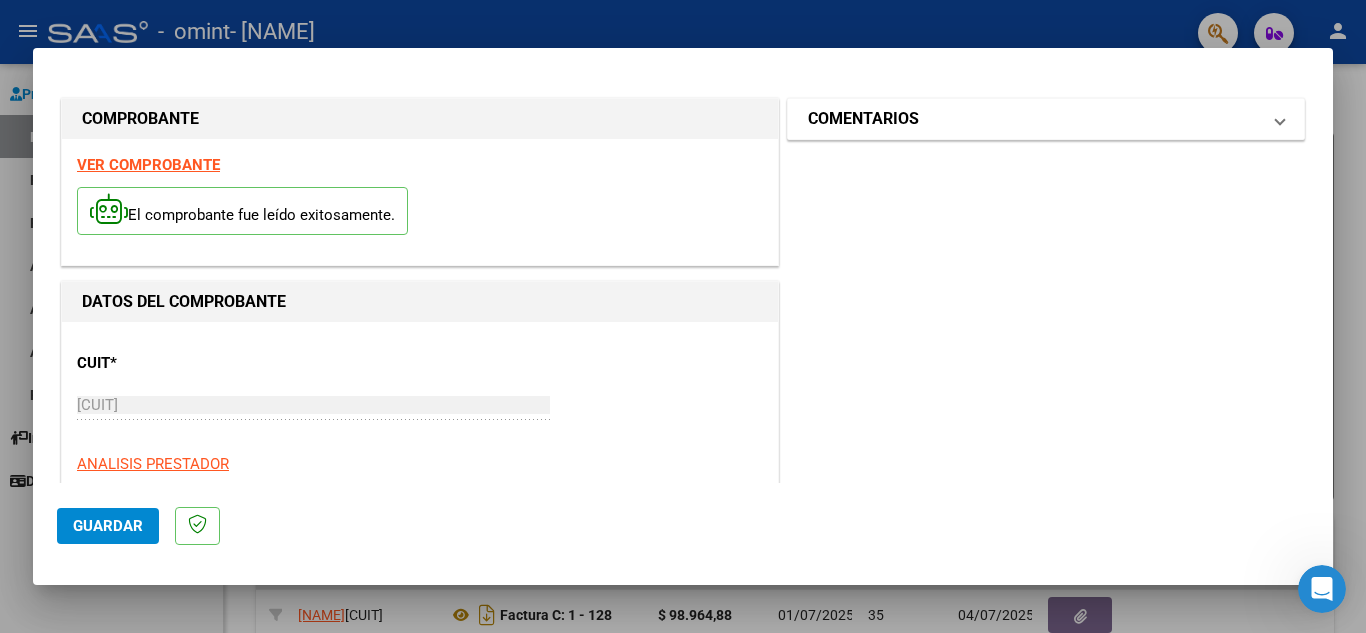click on "COMENTARIOS" at bounding box center [1046, 119] 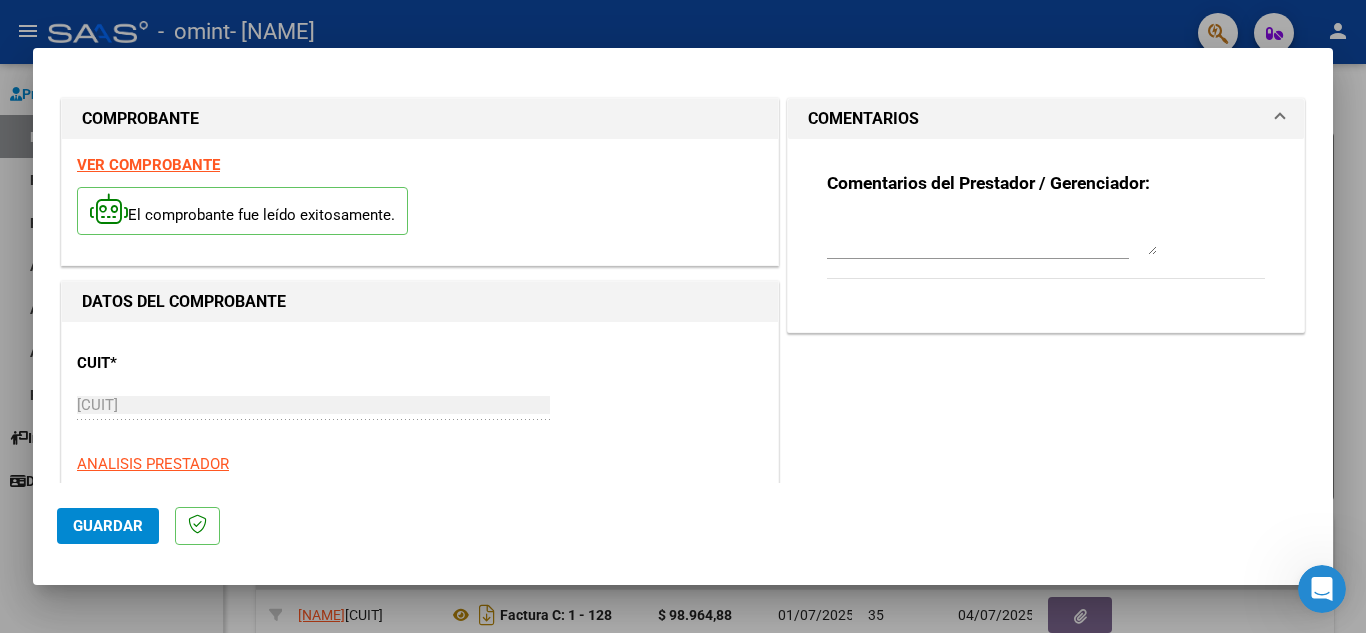 click on "COMENTARIOS" at bounding box center [1046, 119] 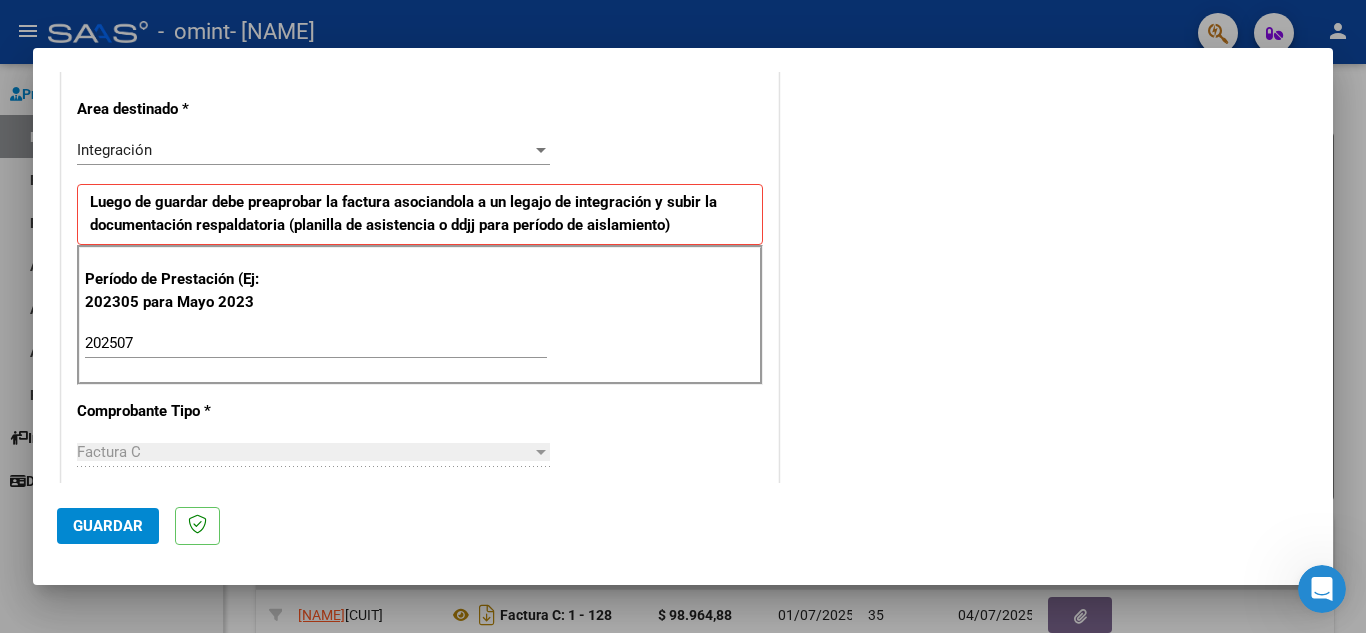 scroll, scrollTop: 417, scrollLeft: 0, axis: vertical 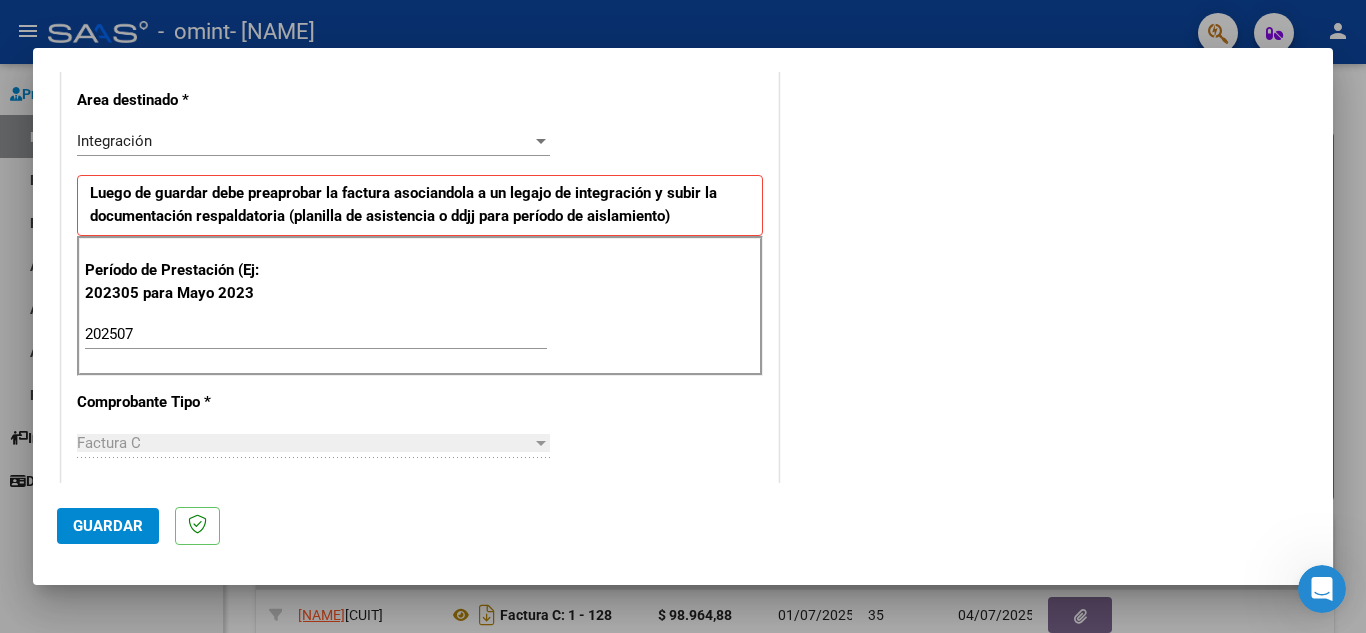 click on "Luego de guardar debe preaprobar la factura asociandola a un legajo de integración y subir la documentación respaldatoria (planilla de asistencia o ddjj para período de aislamiento)" at bounding box center [403, 204] 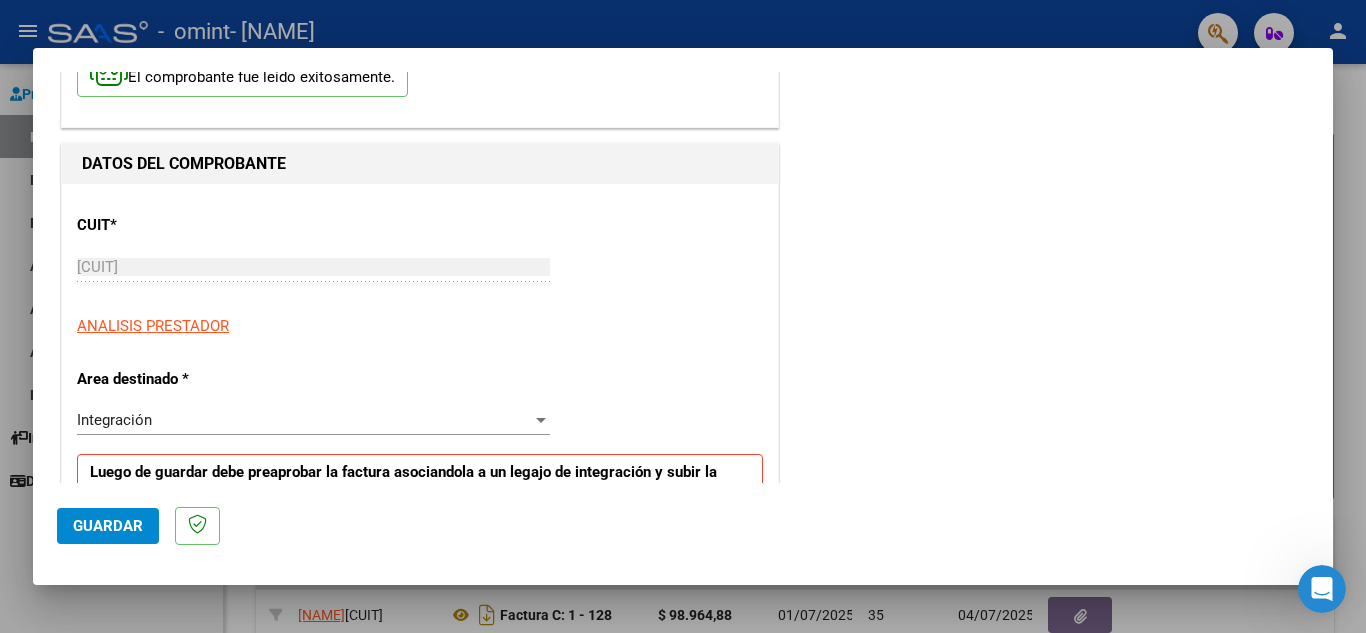 scroll, scrollTop: 128, scrollLeft: 0, axis: vertical 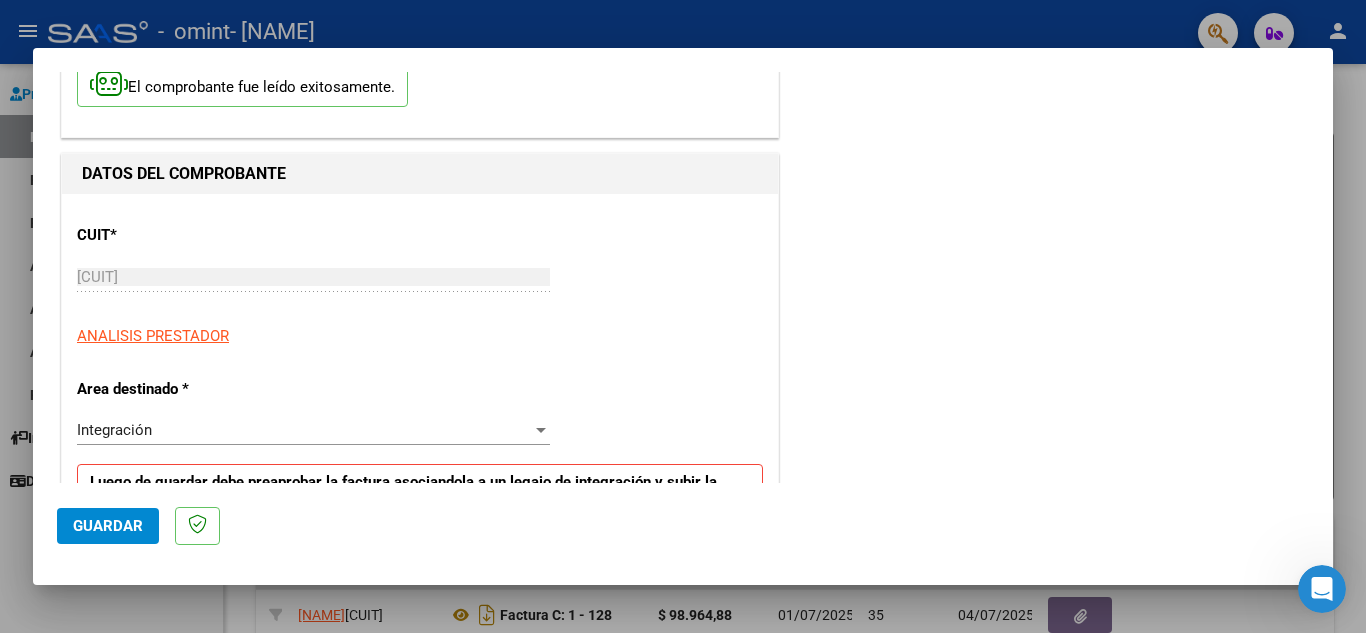 drag, startPoint x: 1337, startPoint y: 172, endPoint x: 1326, endPoint y: 149, distance: 25.495098 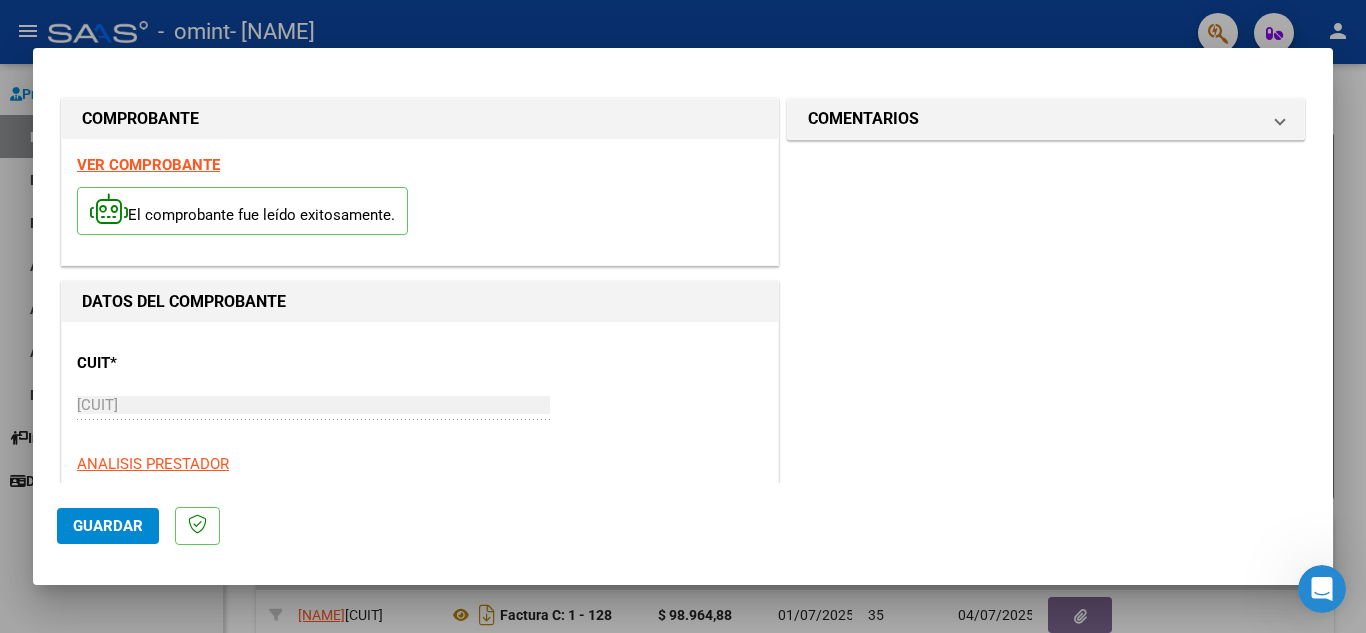 click on "COMENTARIOS Comentarios del Prestador / Gerenciador:" at bounding box center (1046, 944) 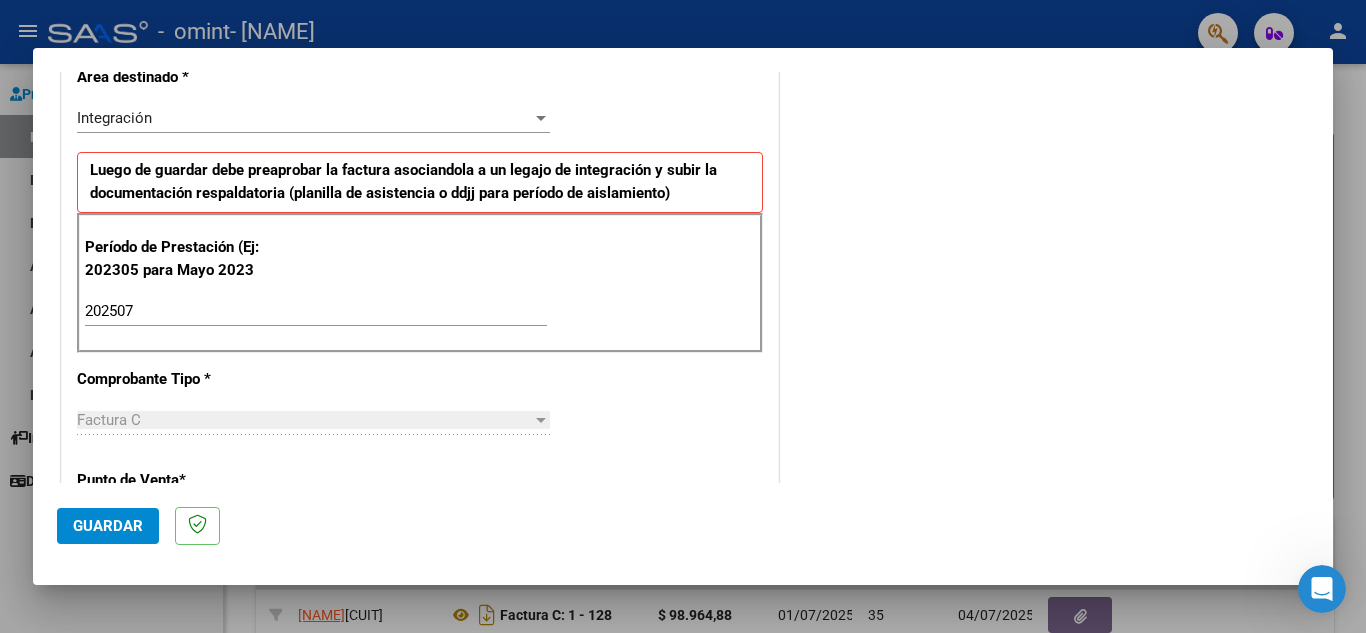 scroll, scrollTop: 518, scrollLeft: 0, axis: vertical 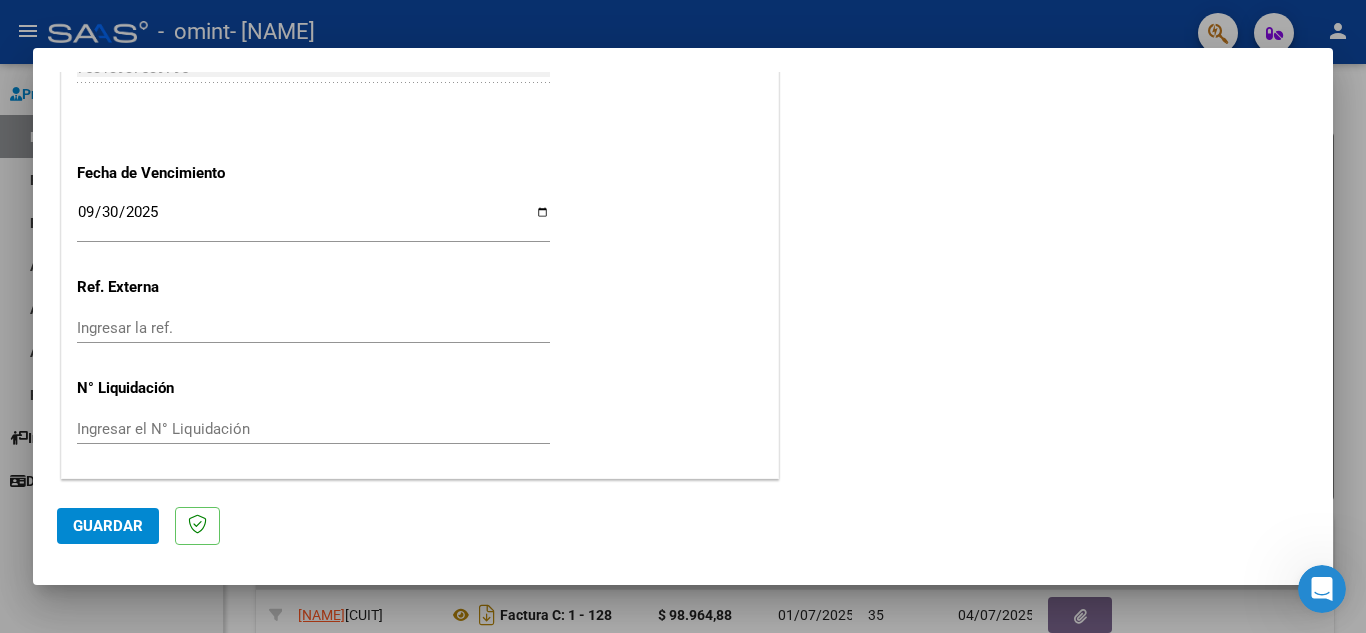 click at bounding box center (683, 316) 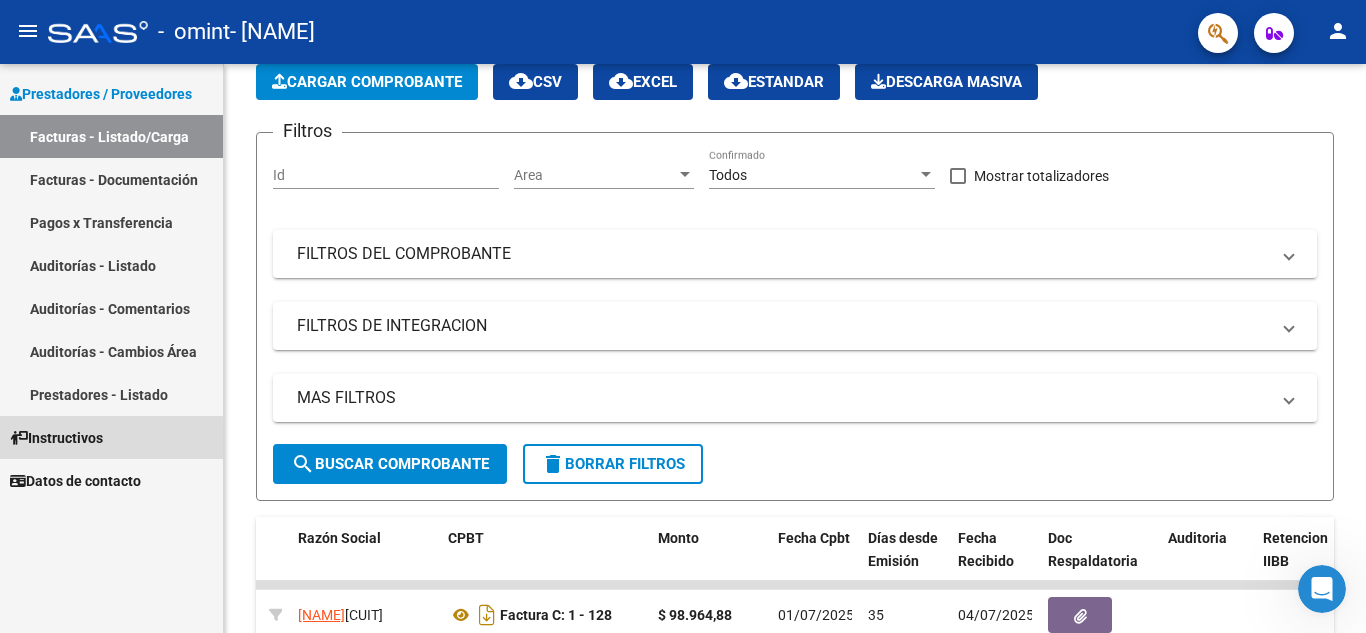 click on "Instructivos" at bounding box center (56, 438) 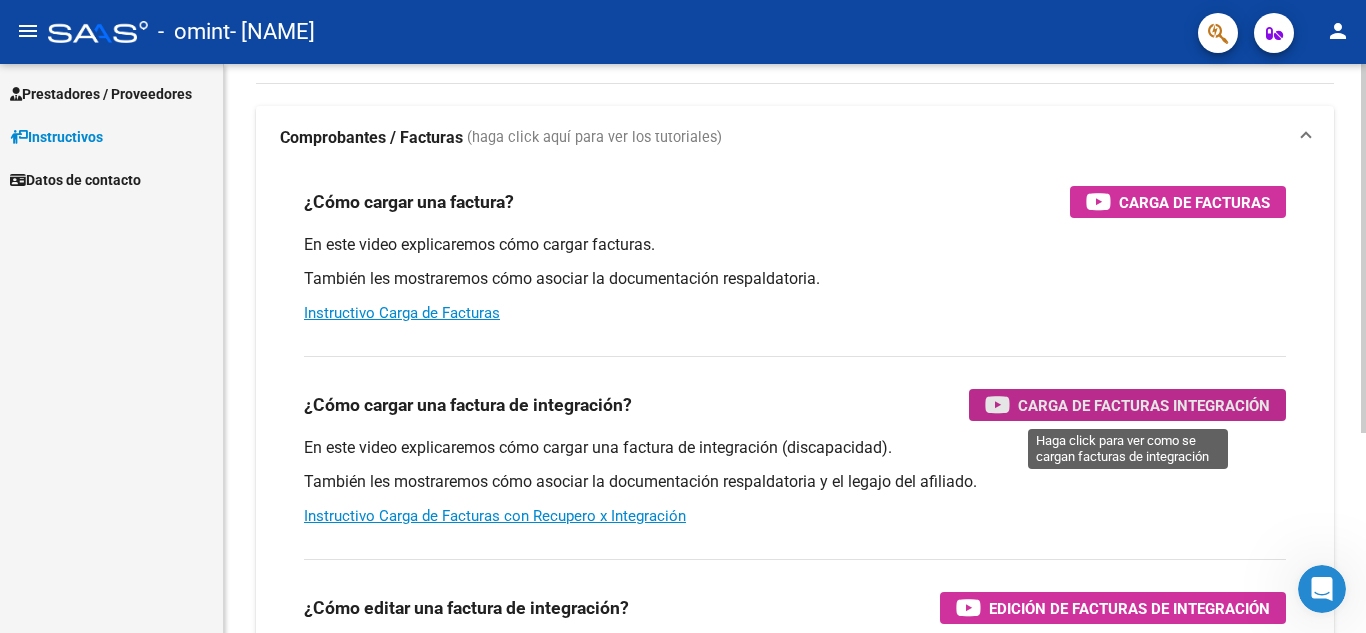 click on "Carga de Facturas Integración" at bounding box center (1127, 405) 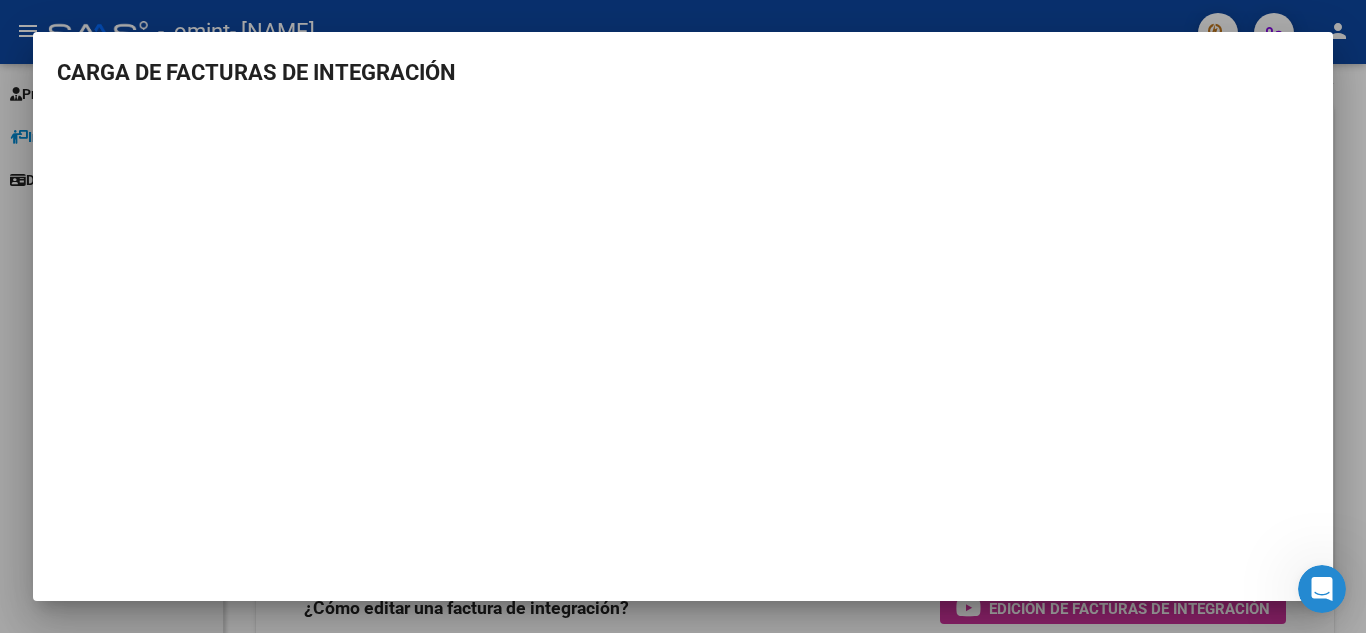 click at bounding box center (683, 316) 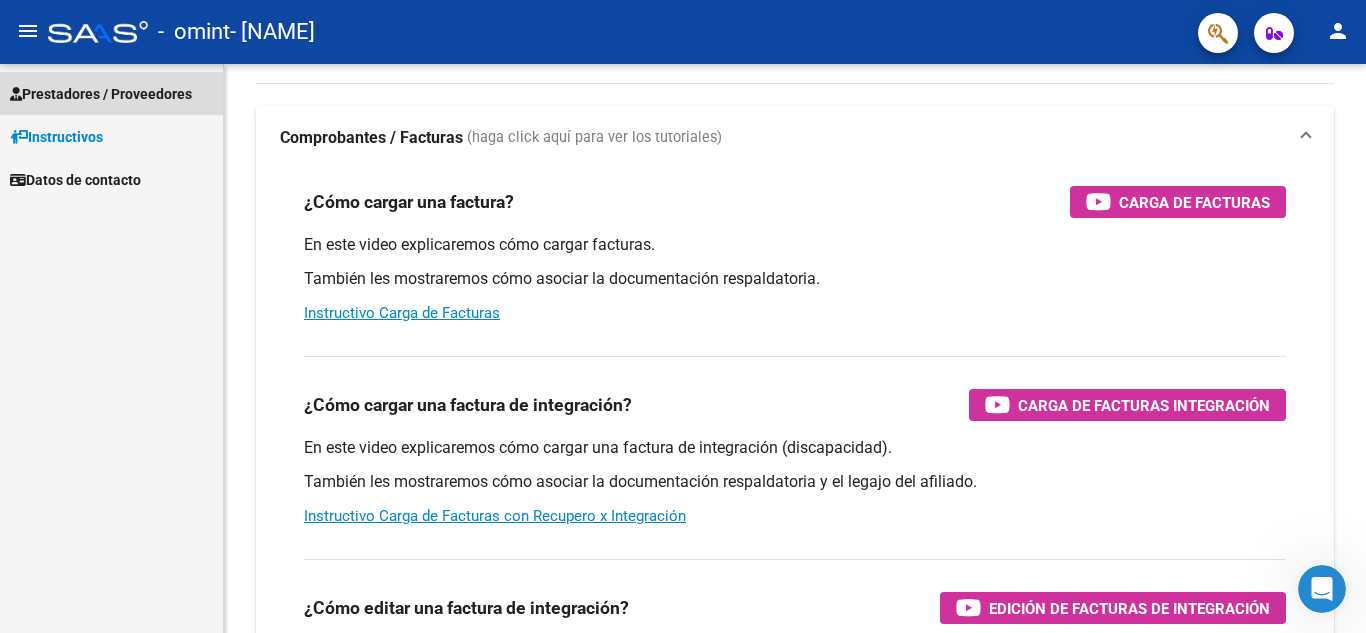 click on "Prestadores / Proveedores" at bounding box center [111, 93] 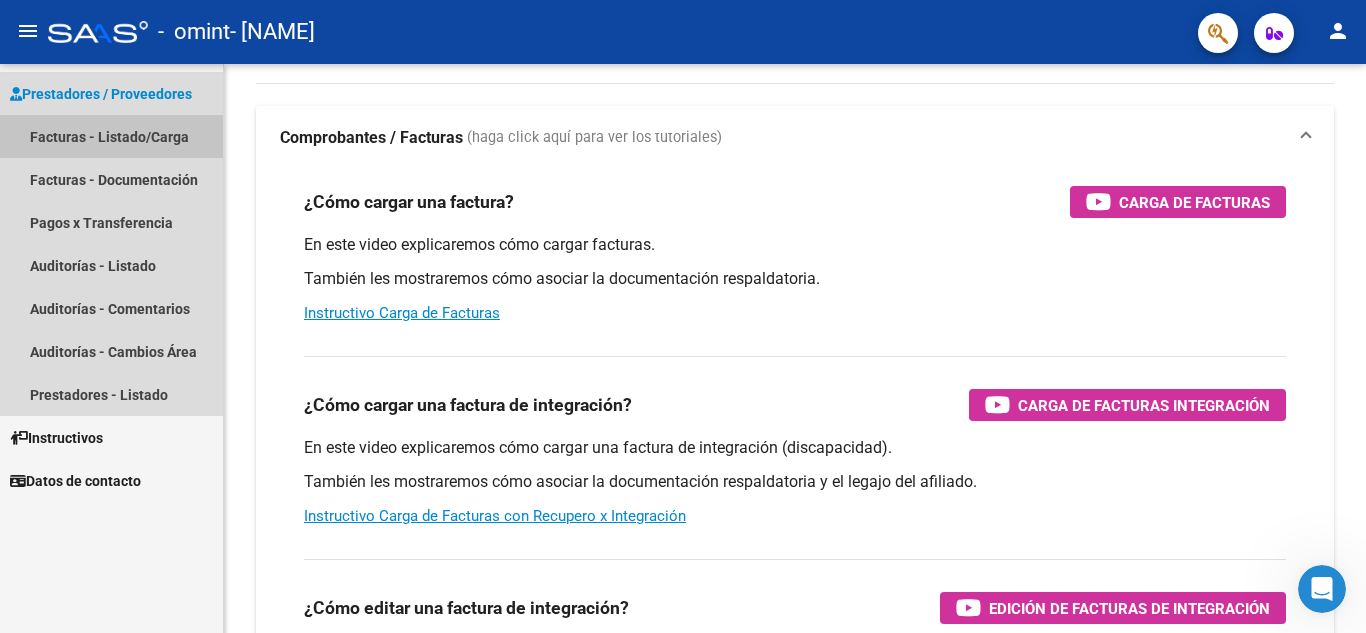 click on "Facturas - Listado/Carga" at bounding box center (111, 136) 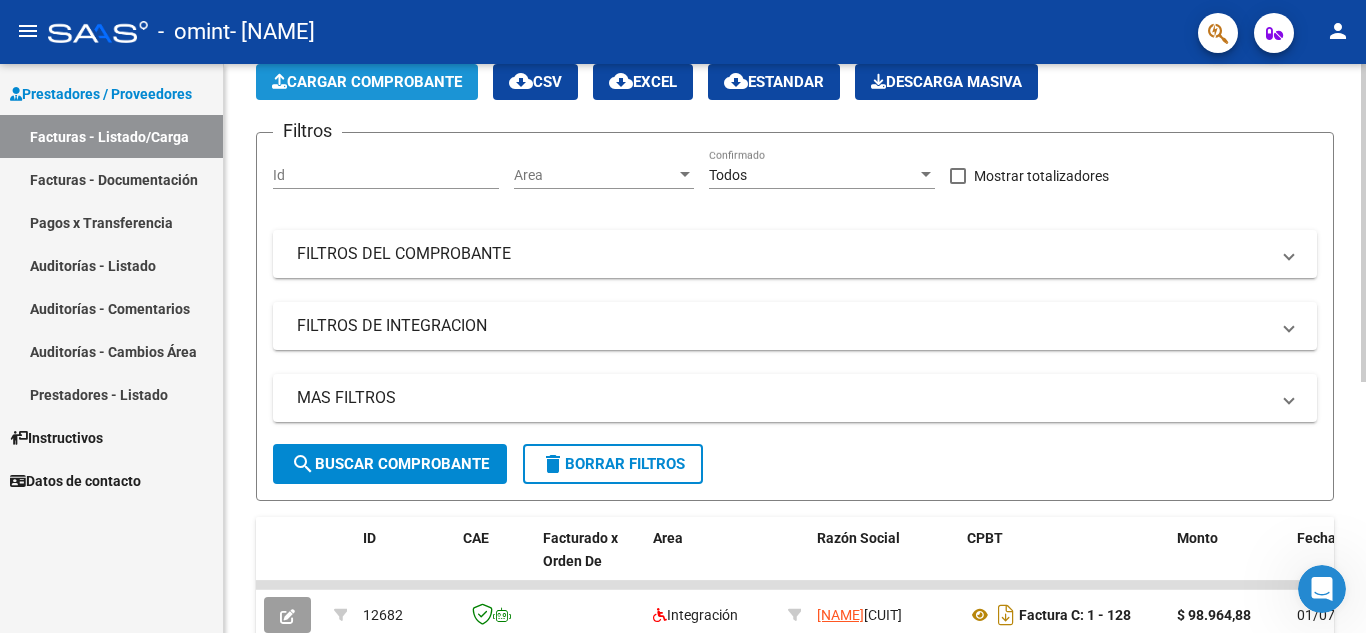 click on "Cargar Comprobante" 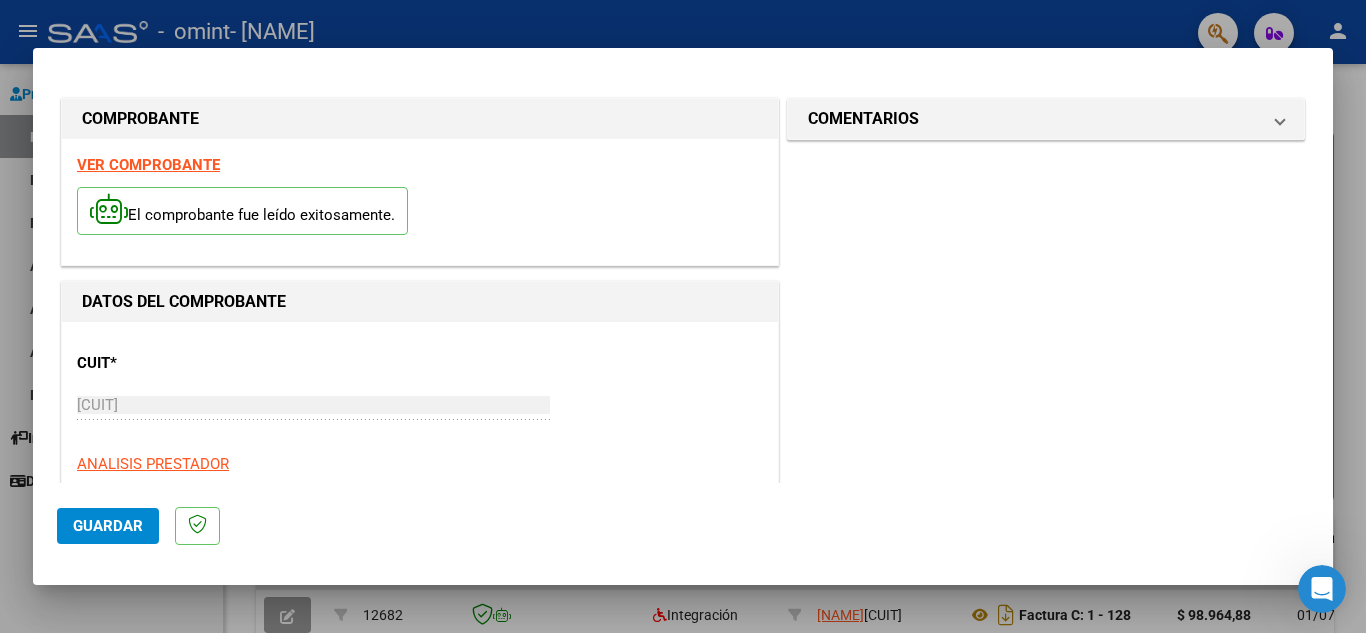 click on "COMENTARIOS Comentarios del Prestador / Gerenciador:" at bounding box center (1046, 944) 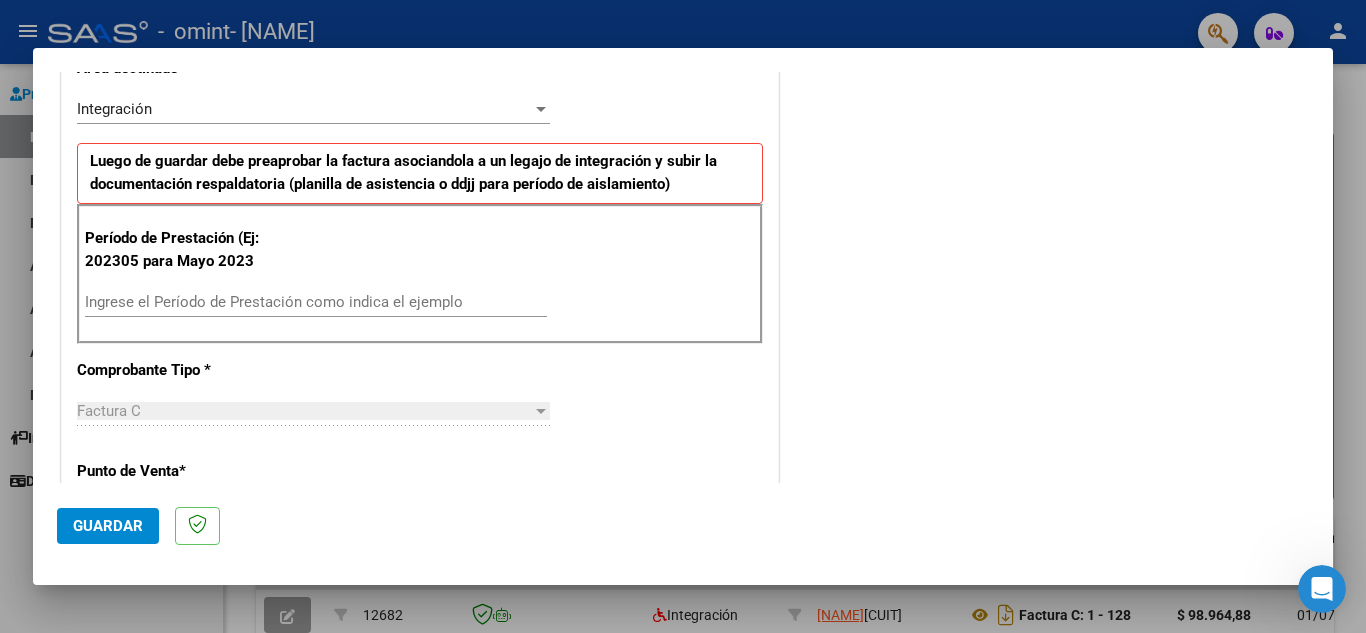 scroll, scrollTop: 458, scrollLeft: 0, axis: vertical 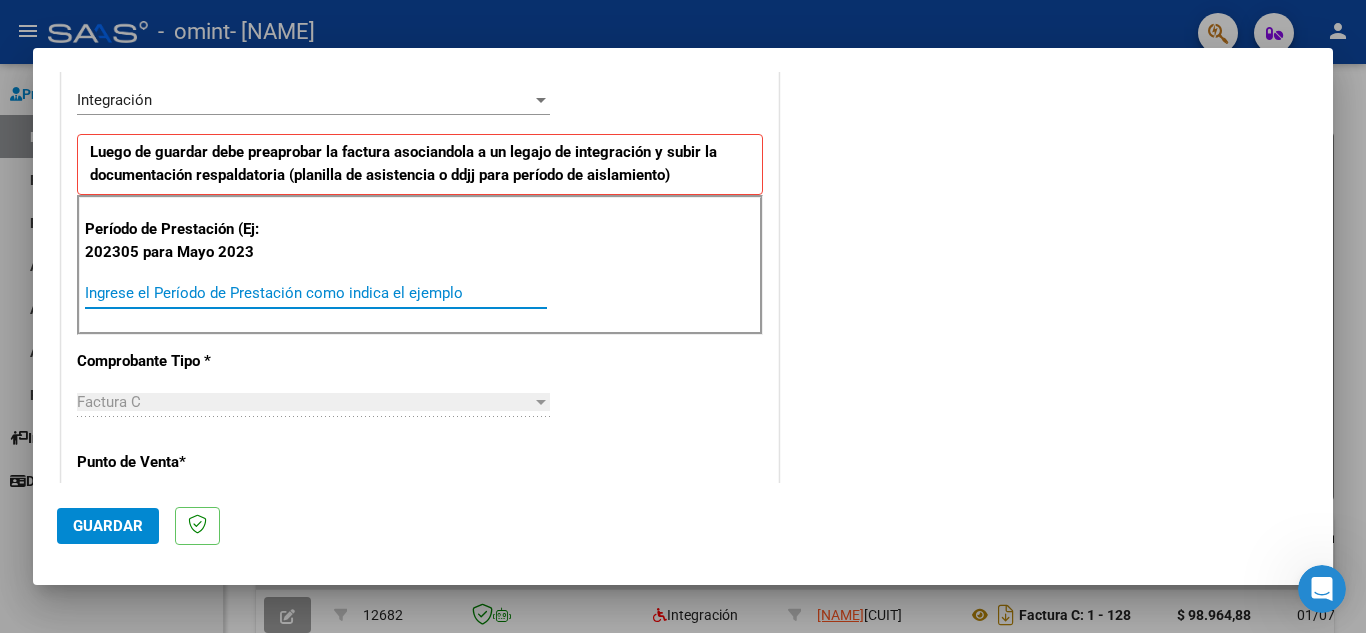 click on "Ingrese el Período de Prestación como indica el ejemplo" at bounding box center [316, 293] 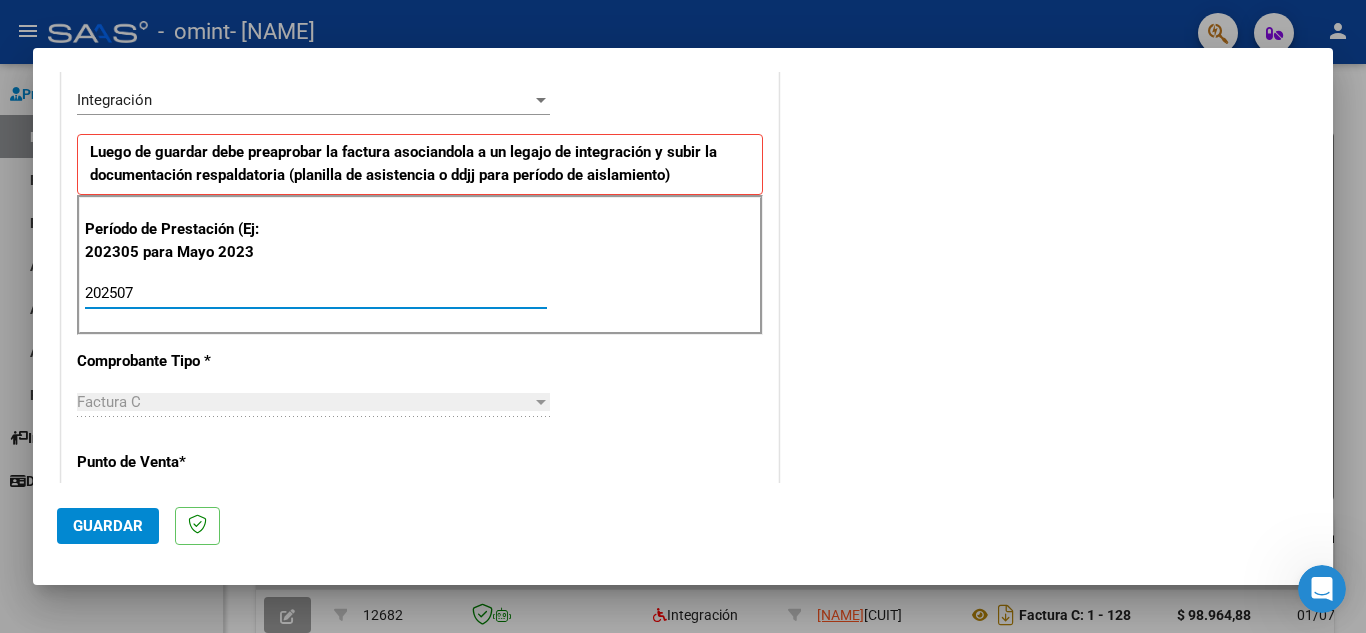 type on "202507" 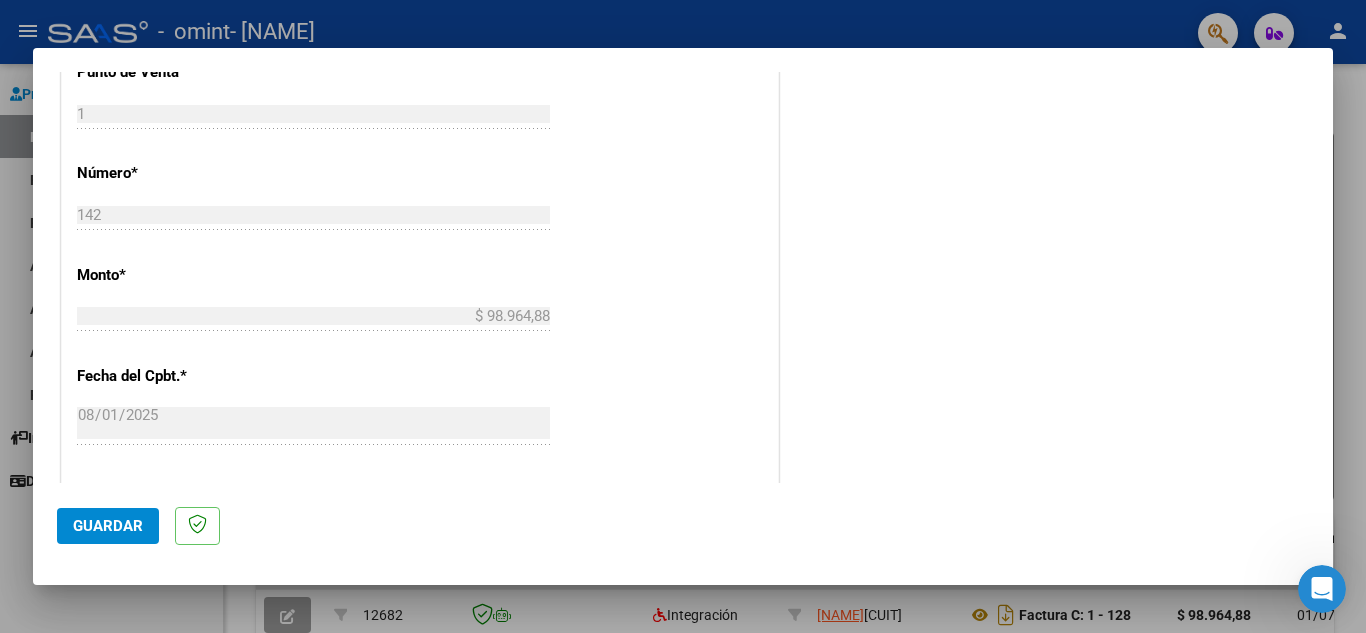 scroll, scrollTop: 871, scrollLeft: 0, axis: vertical 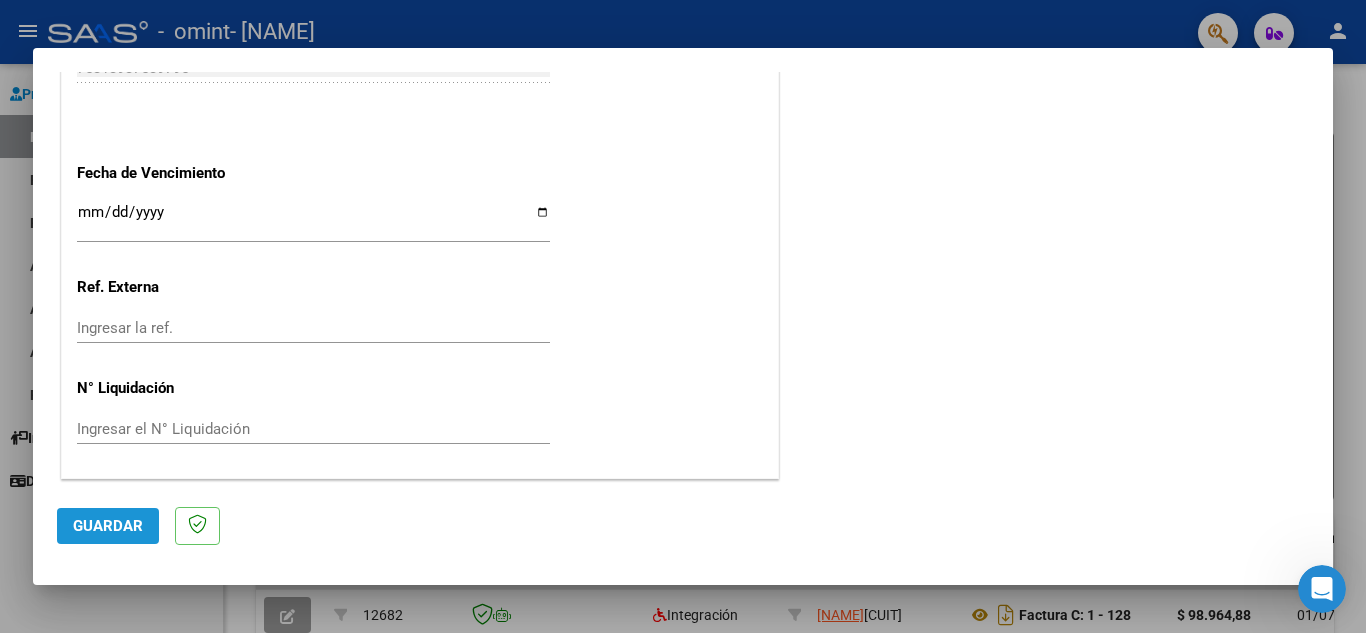 click on "Guardar" 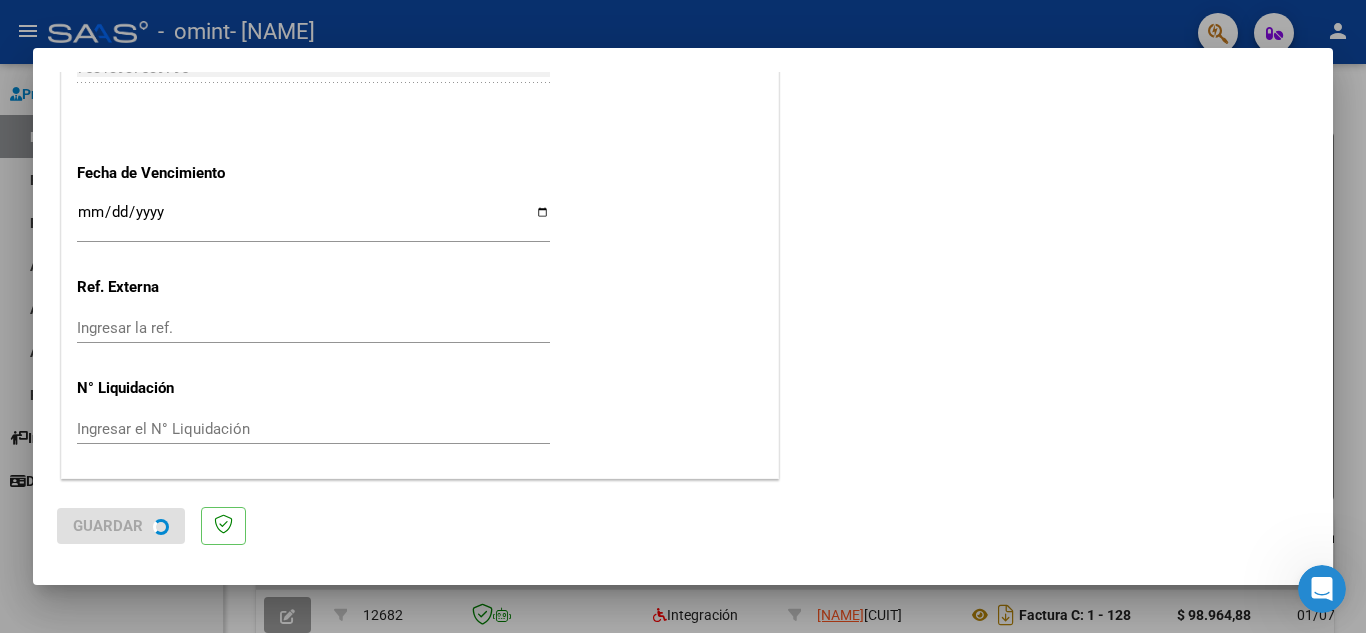 scroll, scrollTop: 0, scrollLeft: 0, axis: both 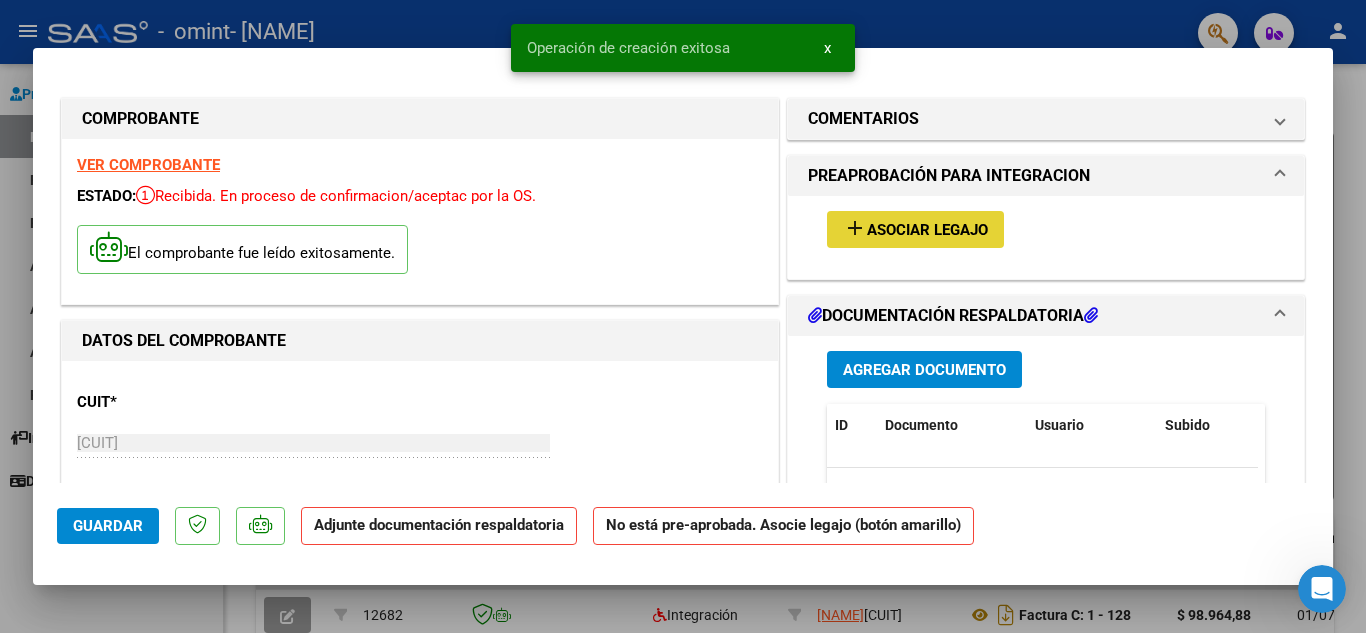 click on "Asociar Legajo" at bounding box center (927, 230) 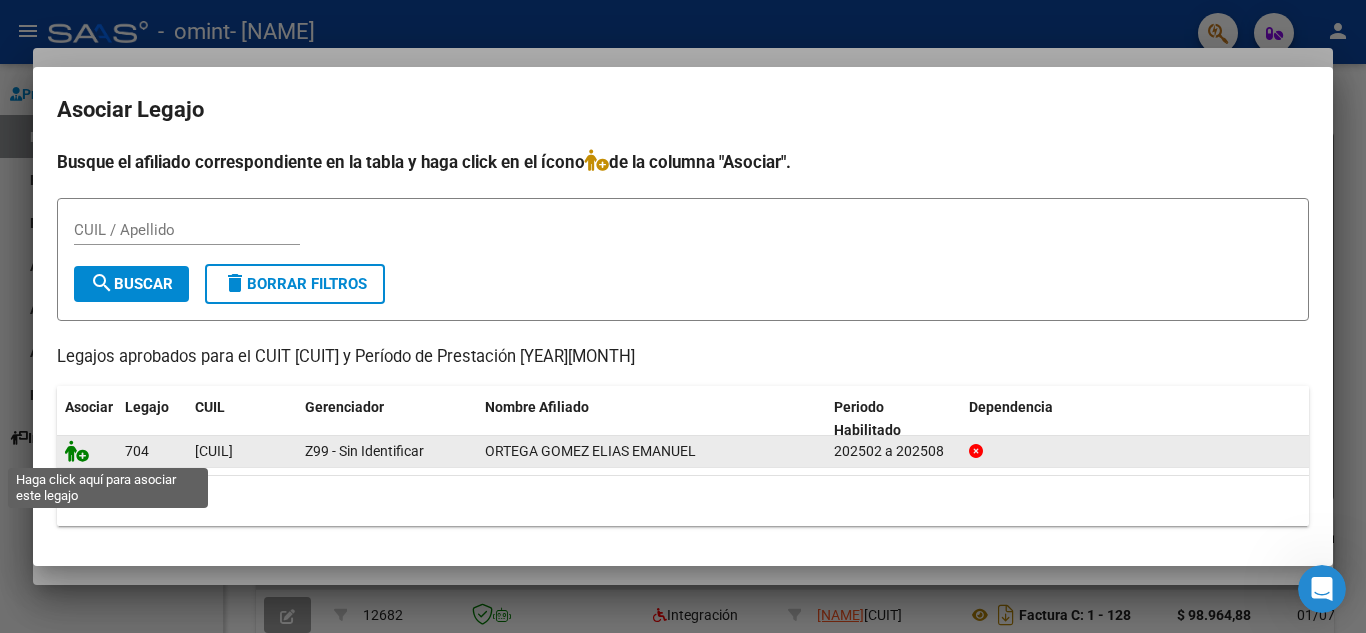 click 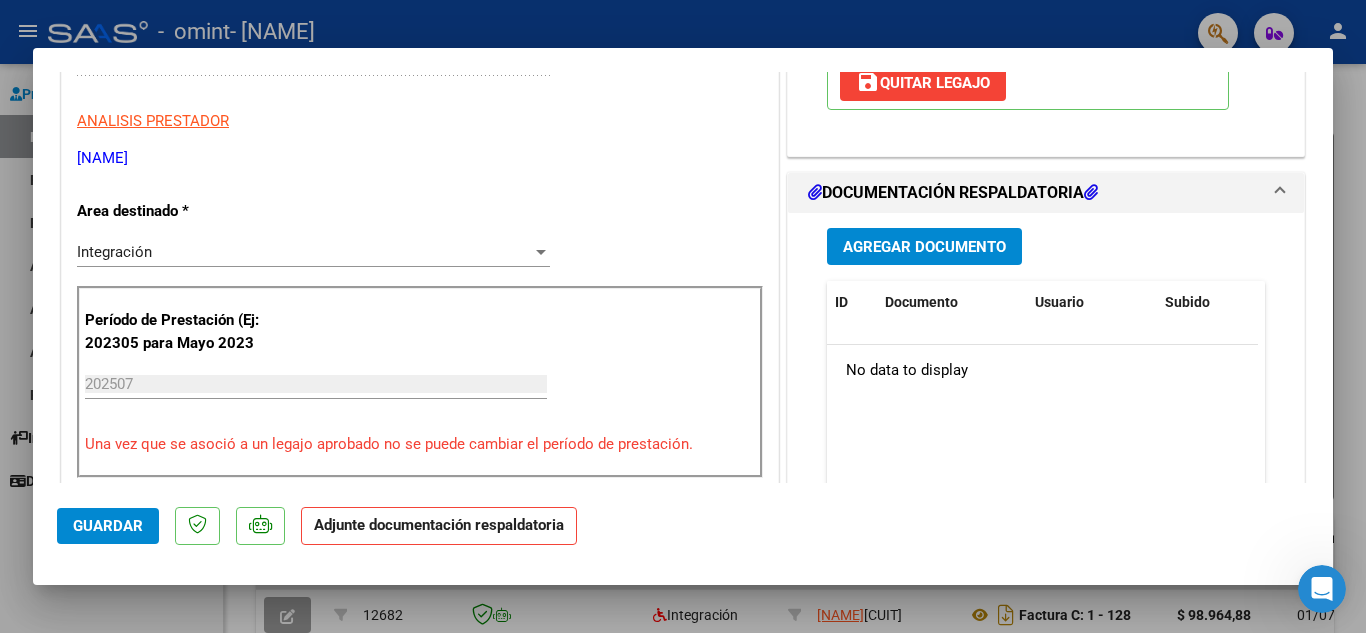 scroll, scrollTop: 425, scrollLeft: 0, axis: vertical 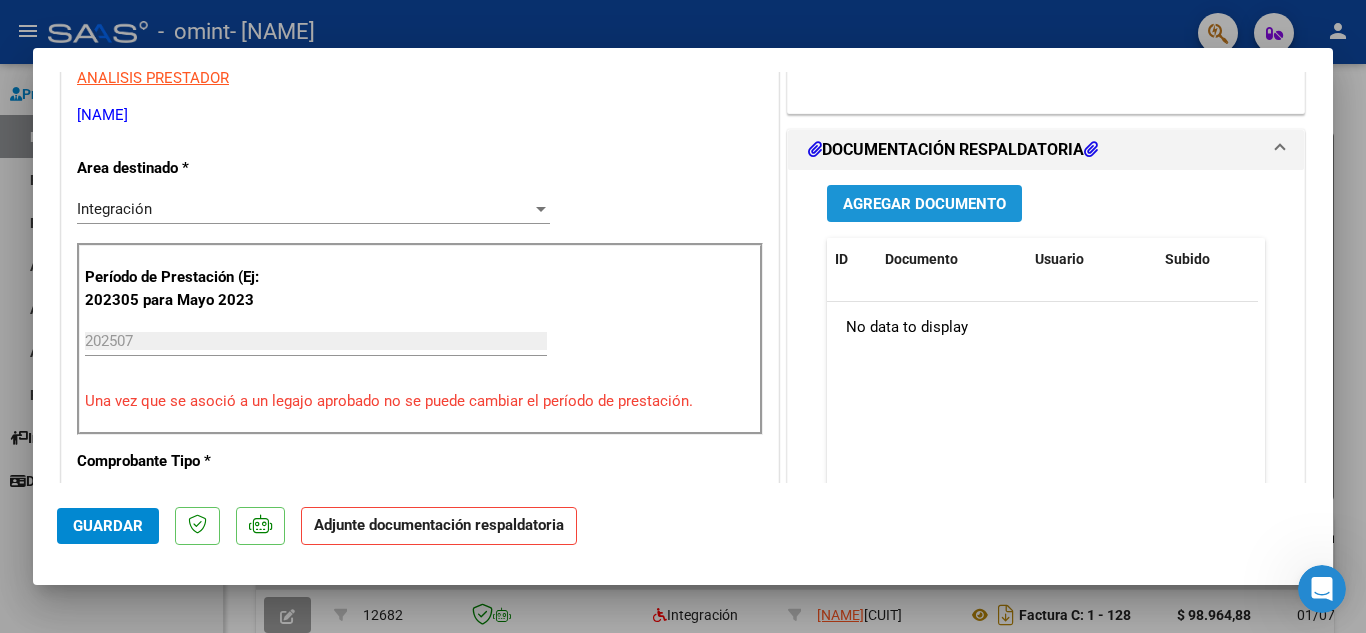 click on "Agregar Documento" at bounding box center (924, 204) 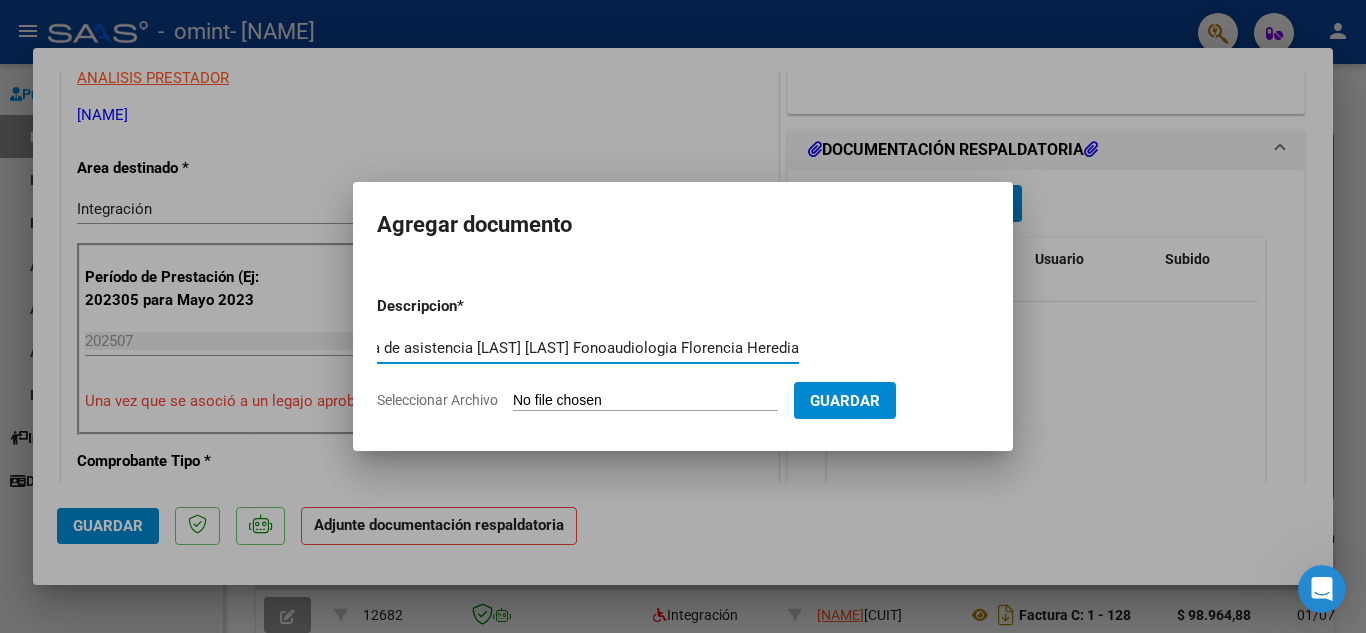 scroll, scrollTop: 0, scrollLeft: 56, axis: horizontal 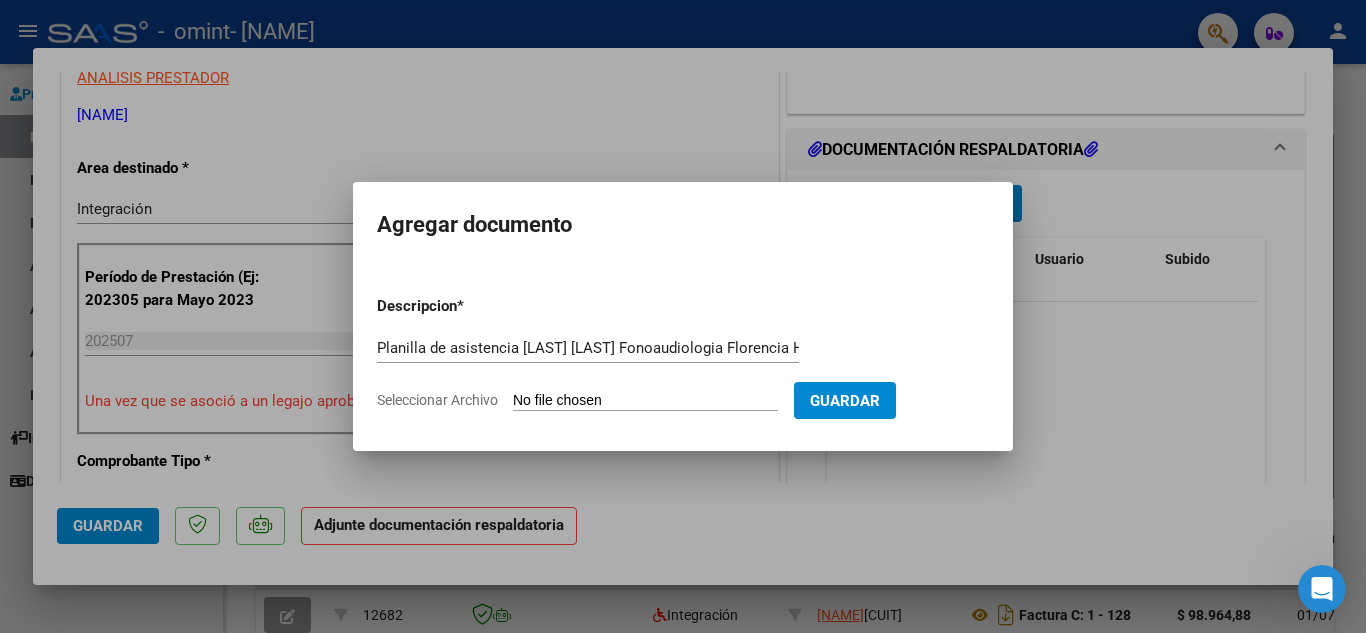 click on "Seleccionar Archivo" at bounding box center [645, 401] 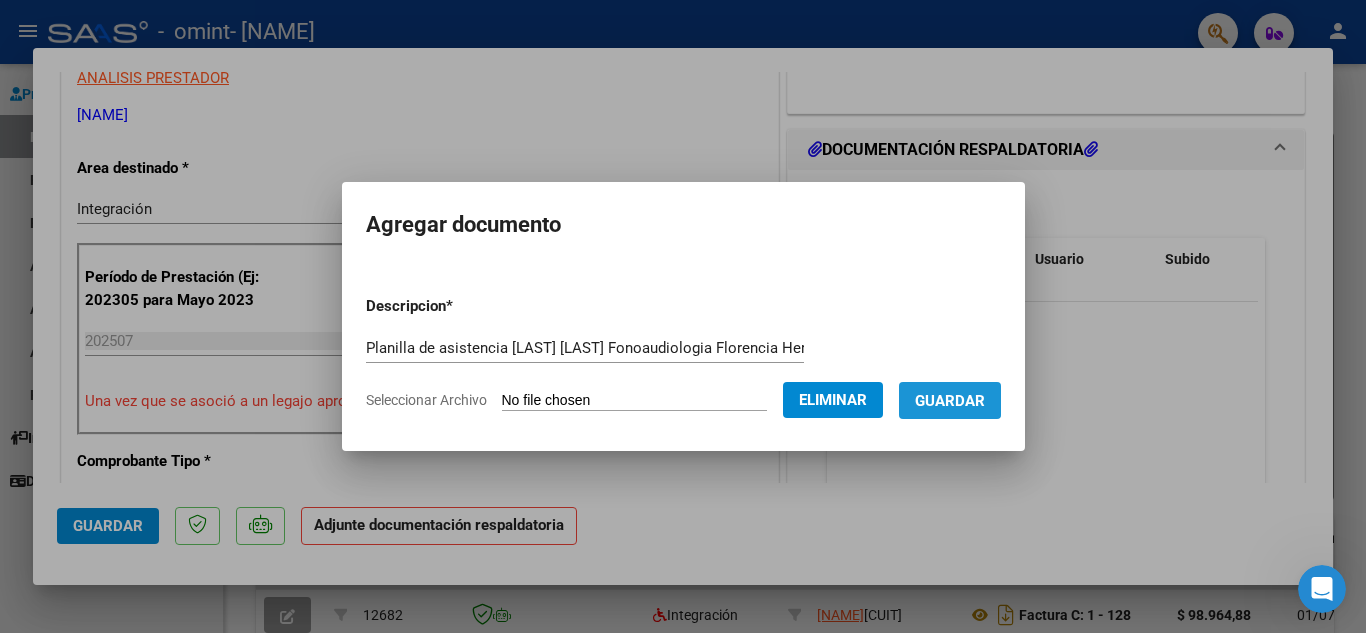 click on "Guardar" at bounding box center [950, 401] 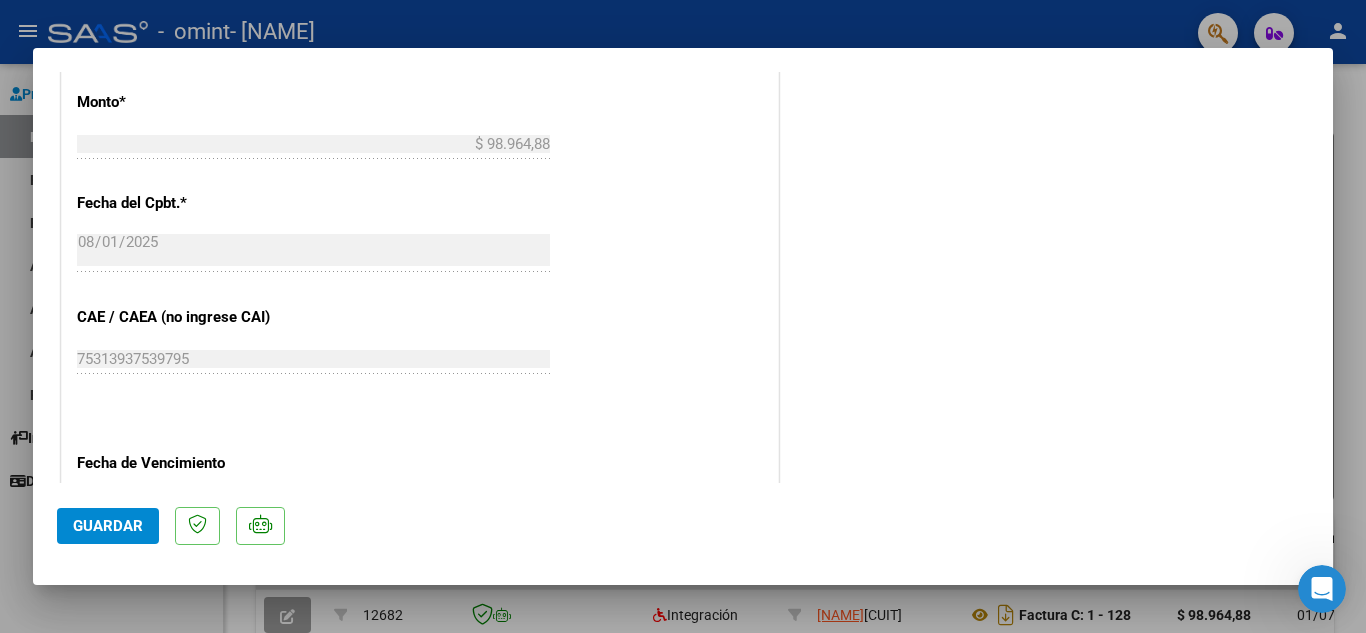 scroll, scrollTop: 1093, scrollLeft: 0, axis: vertical 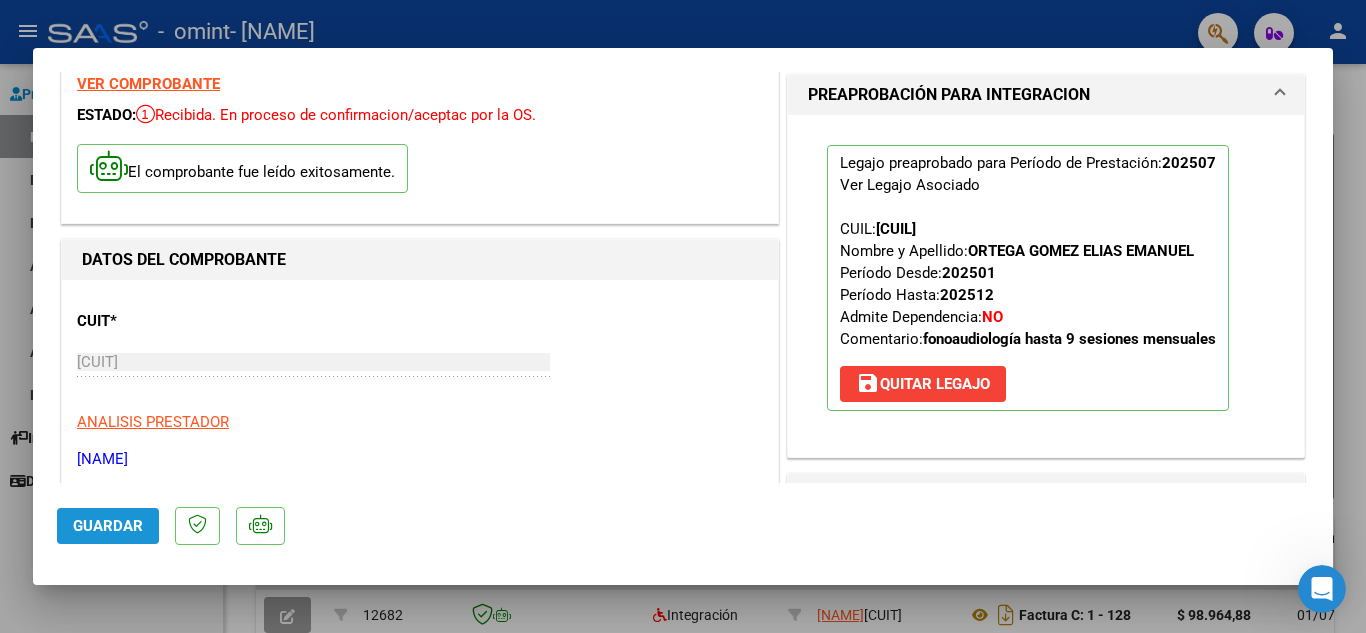 click on "Guardar" 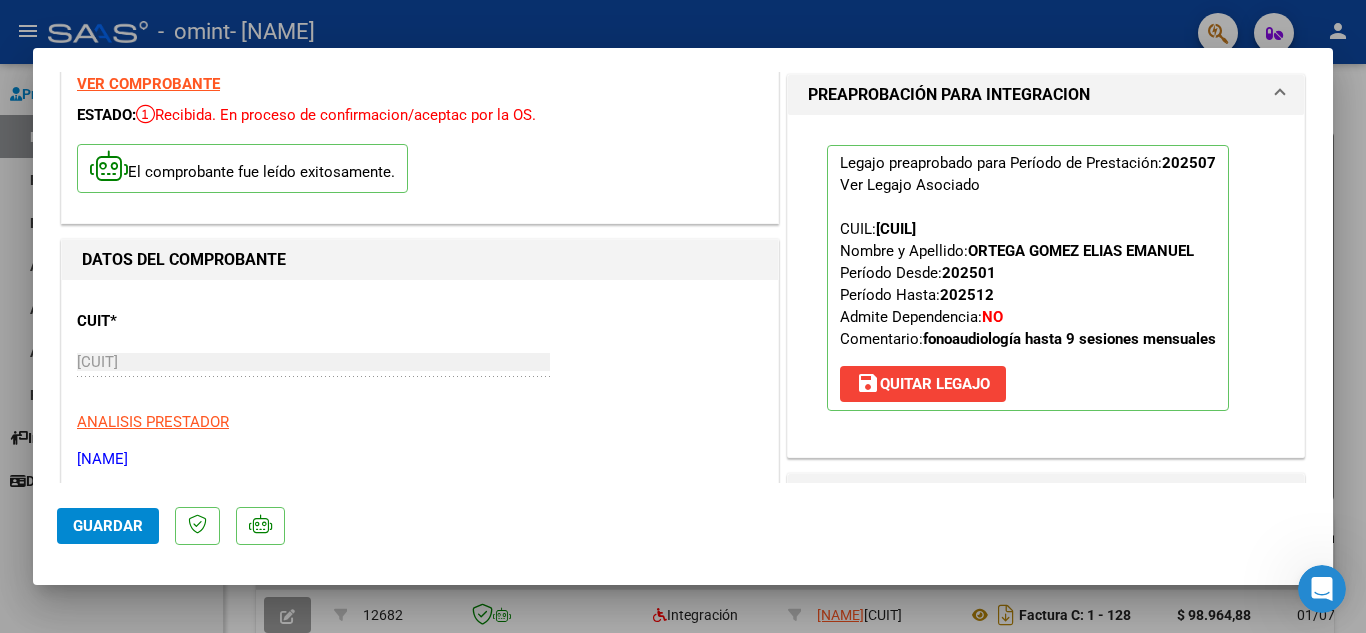 click at bounding box center (683, 316) 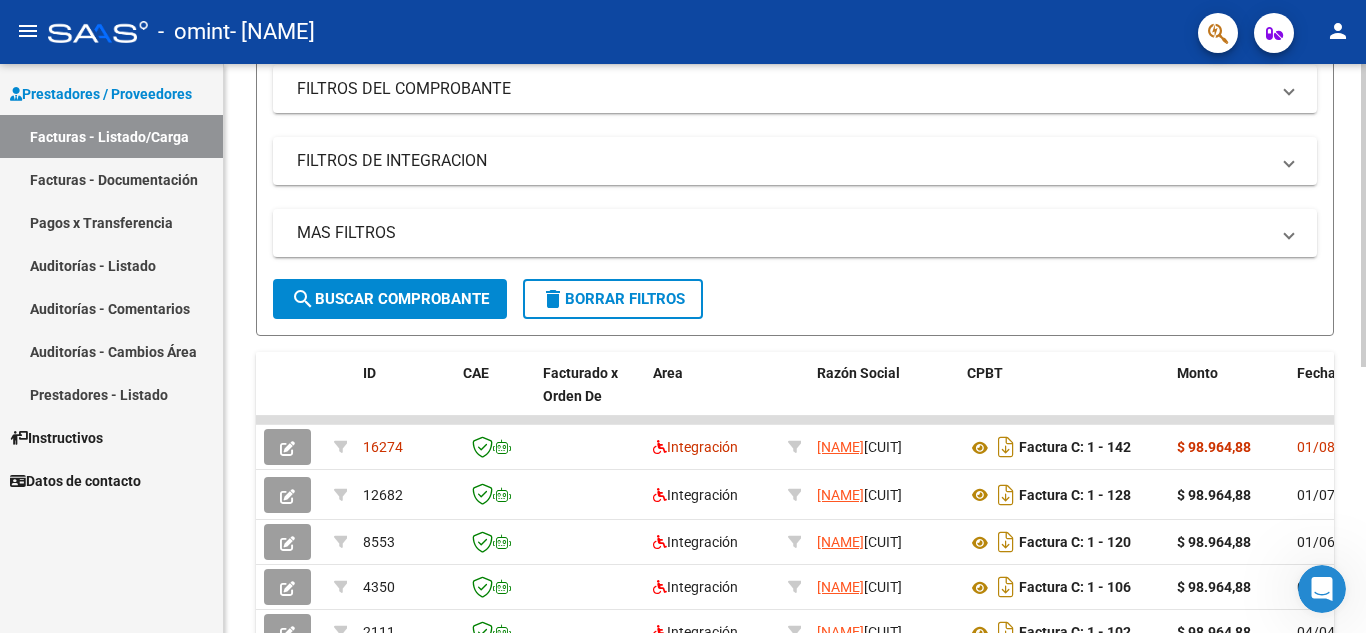 scroll, scrollTop: 272, scrollLeft: 0, axis: vertical 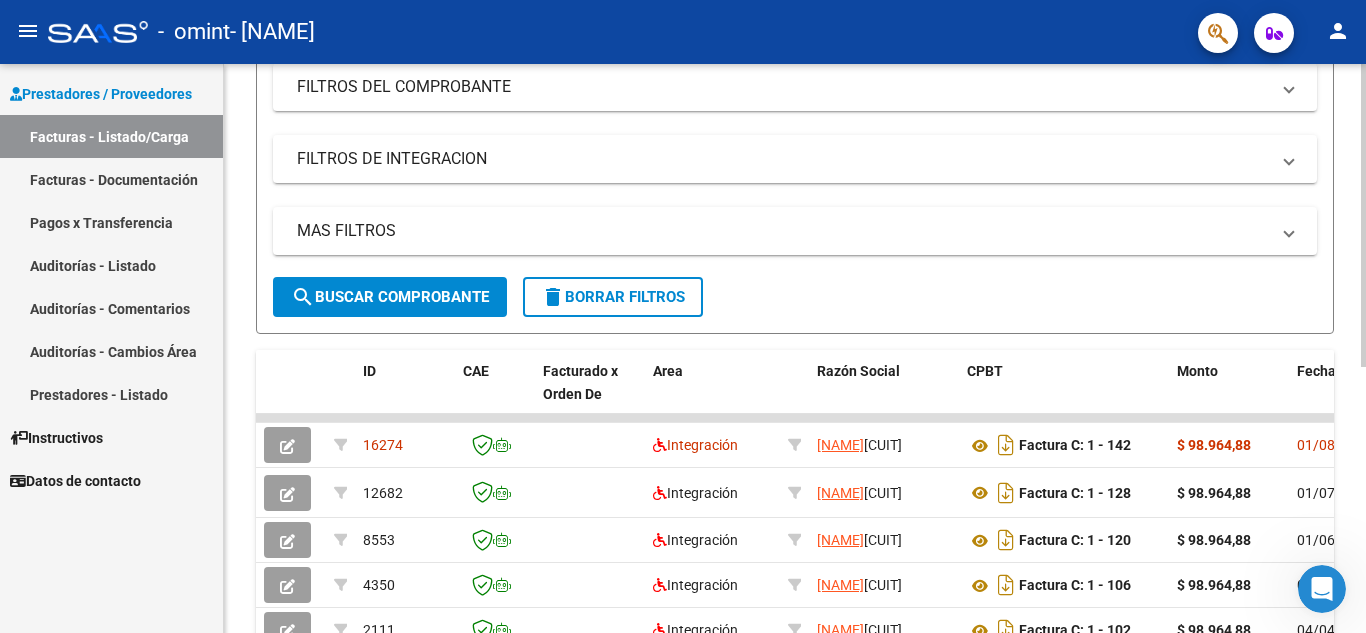 click 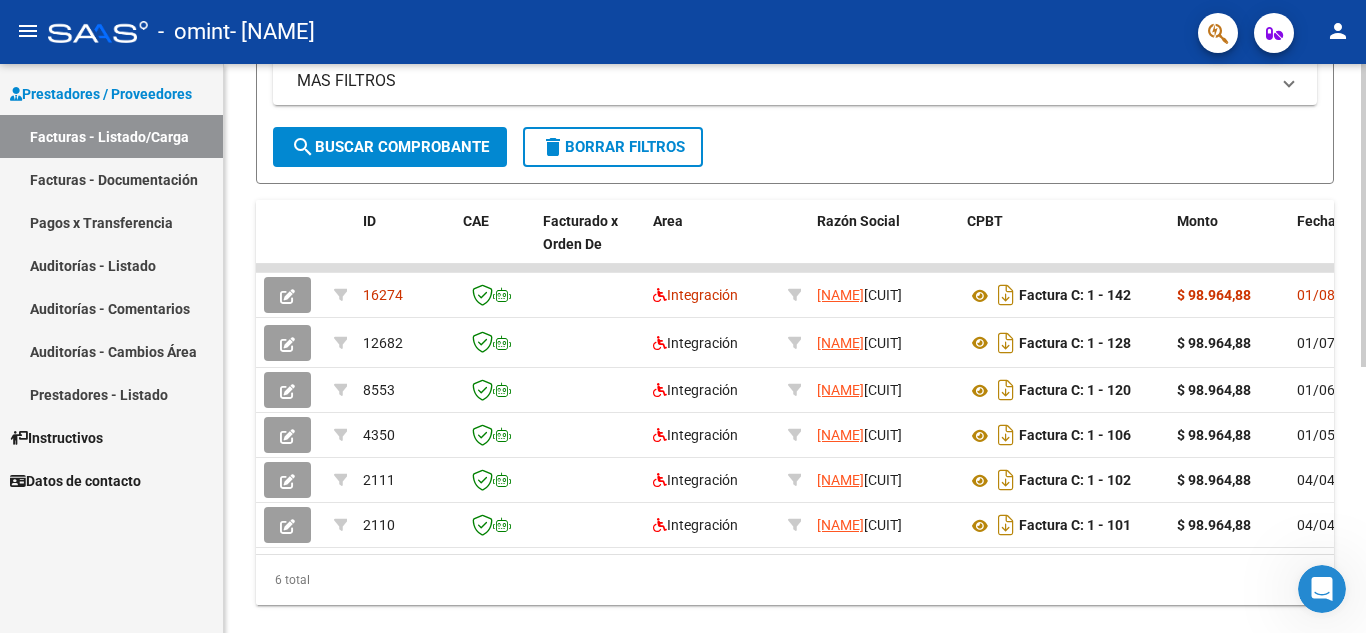 click 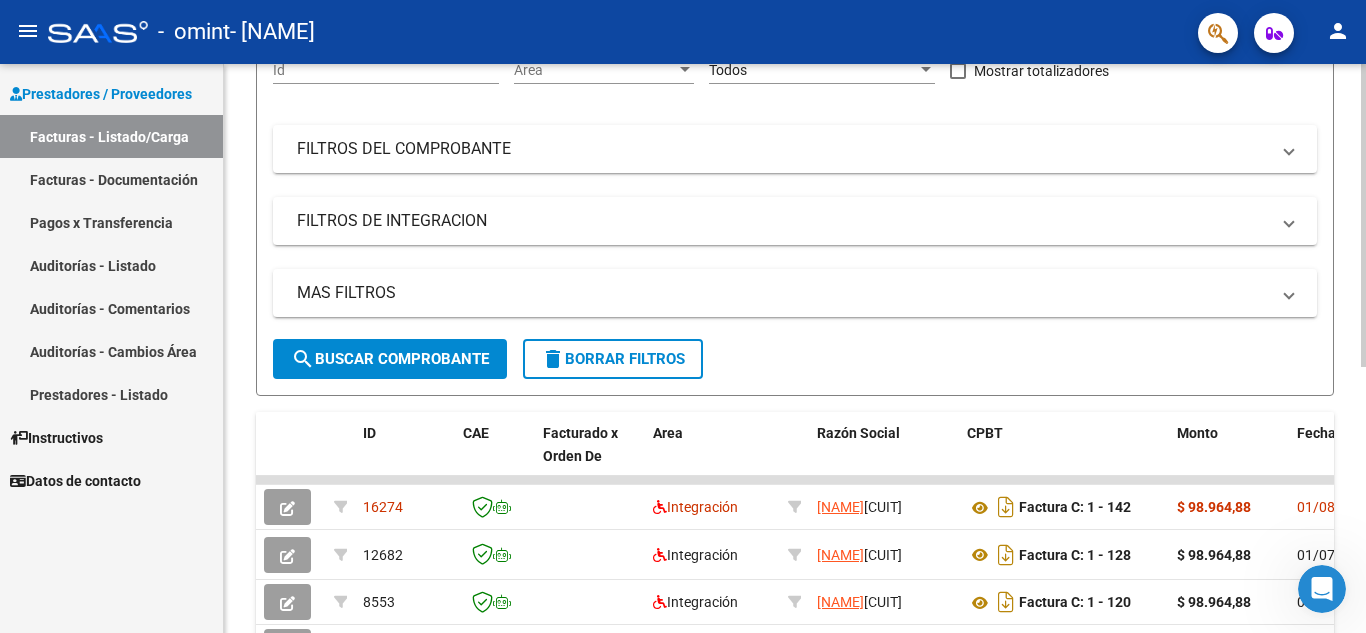 scroll, scrollTop: 189, scrollLeft: 0, axis: vertical 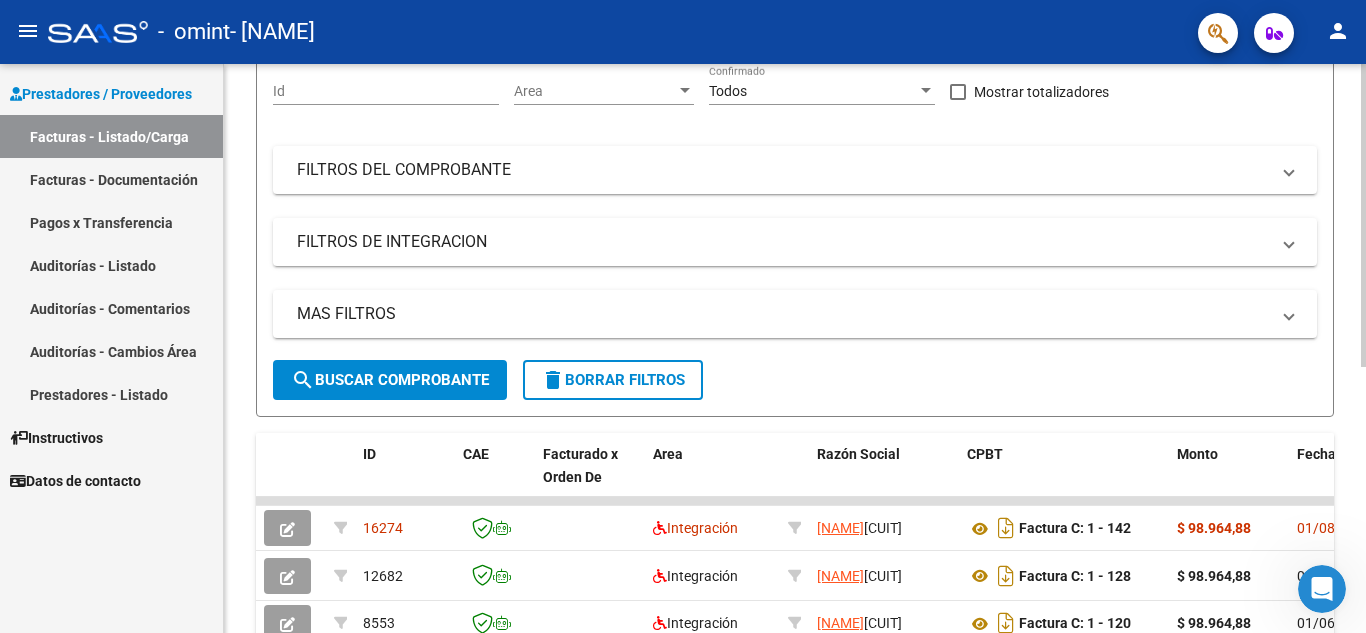 click 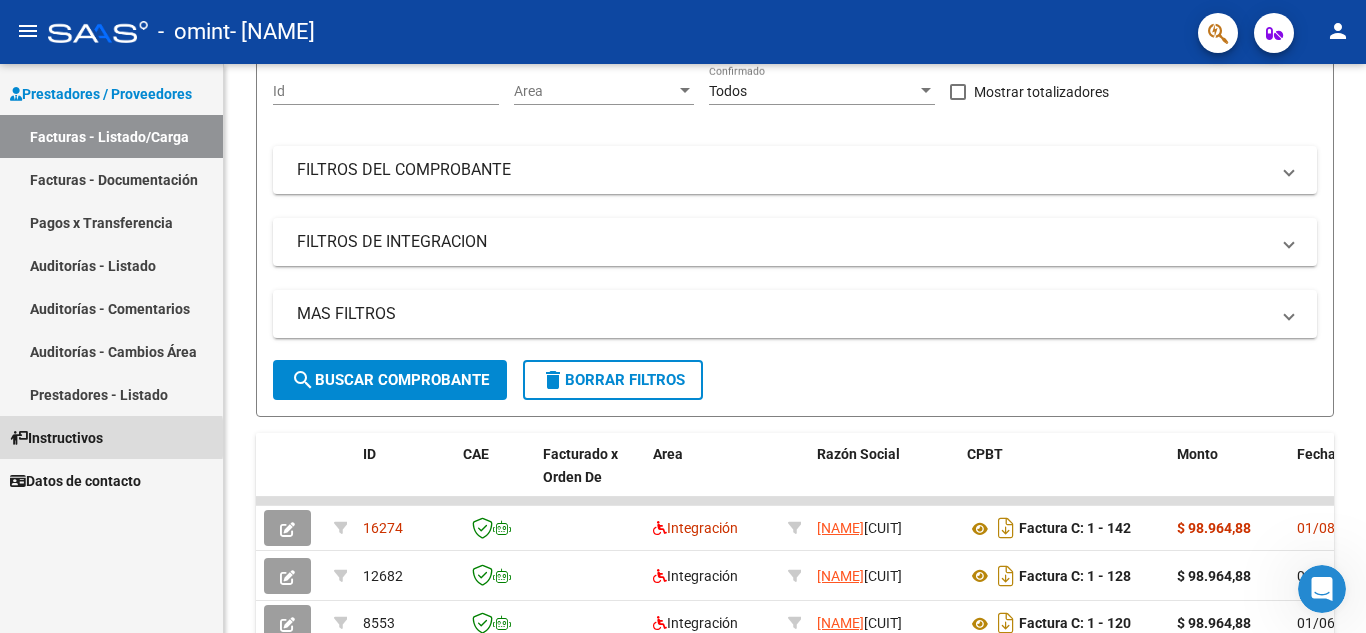 click on "Instructivos" at bounding box center (56, 438) 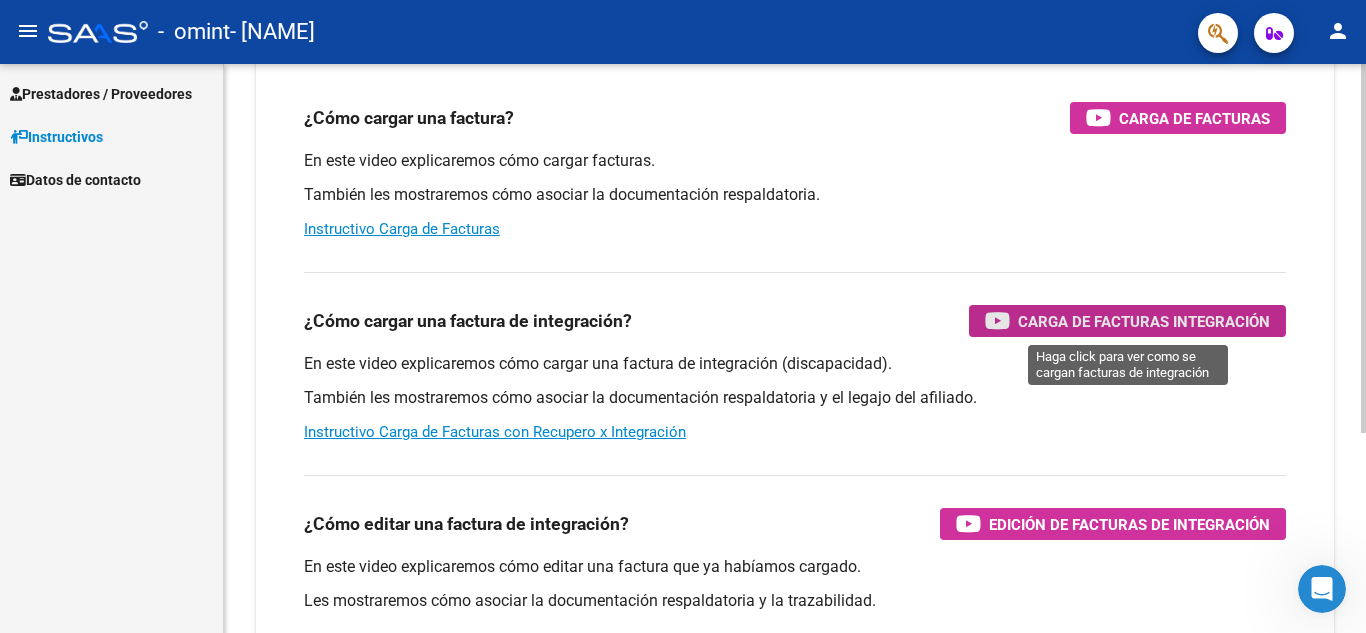 click on "Carga de Facturas Integración" at bounding box center [1144, 321] 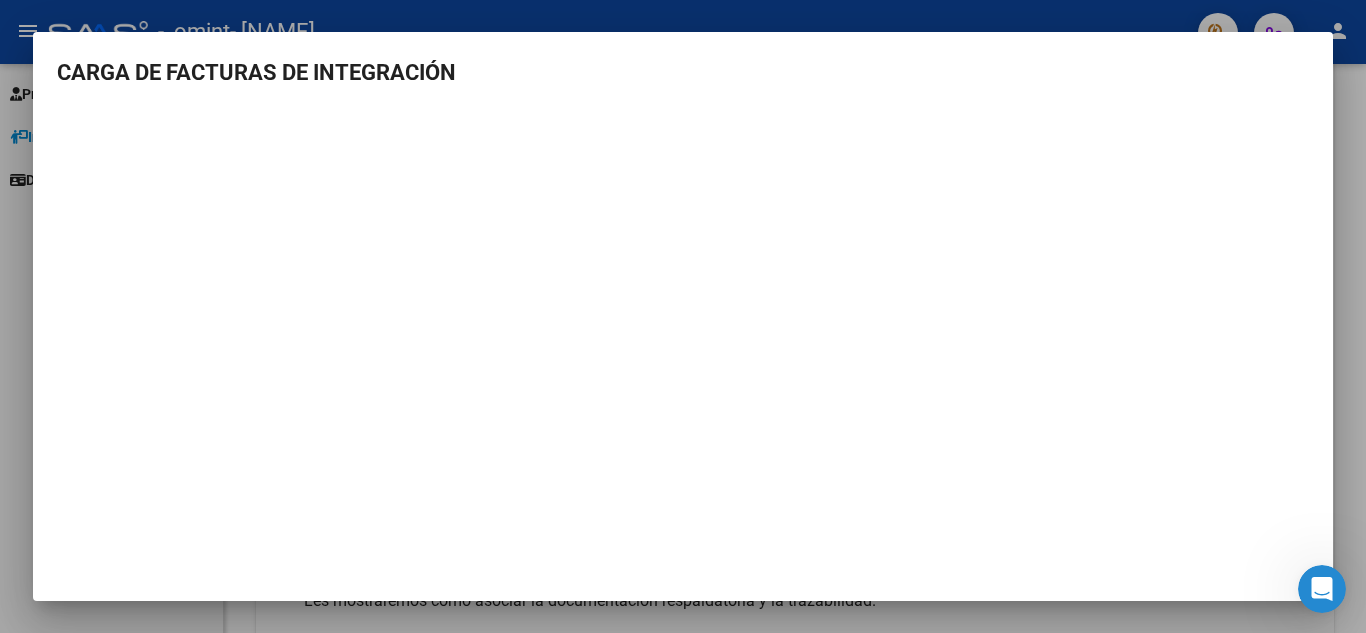 click at bounding box center [683, 316] 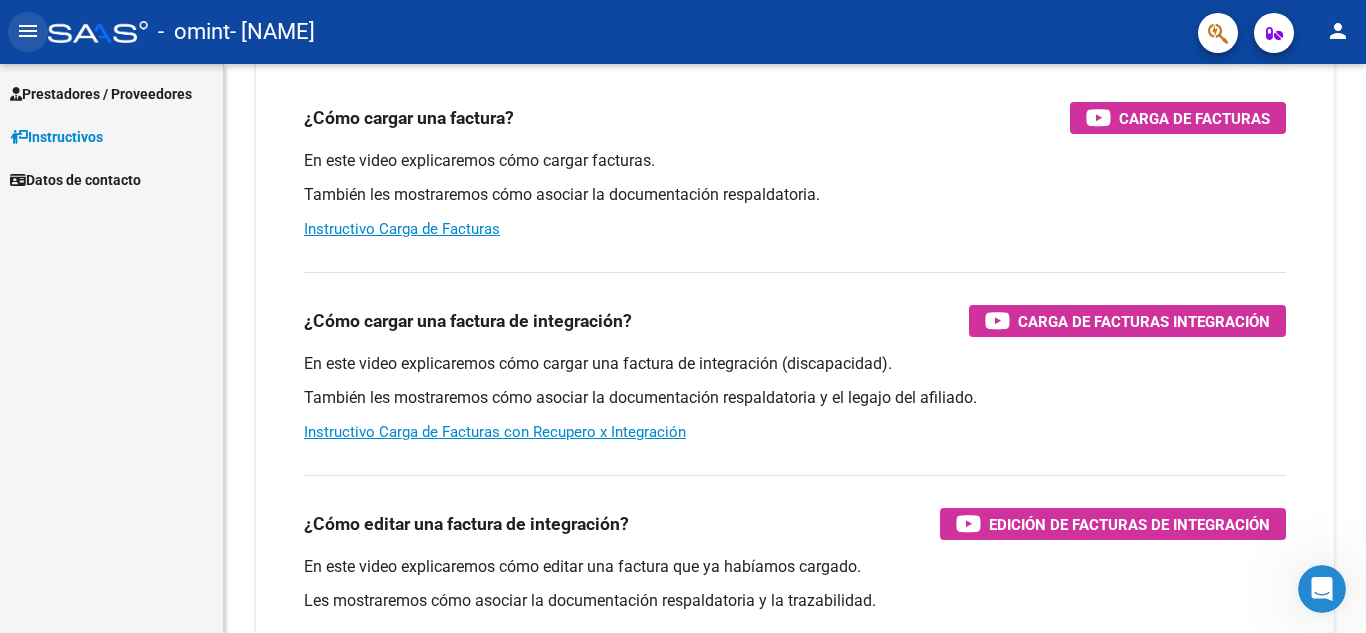 click on "menu" 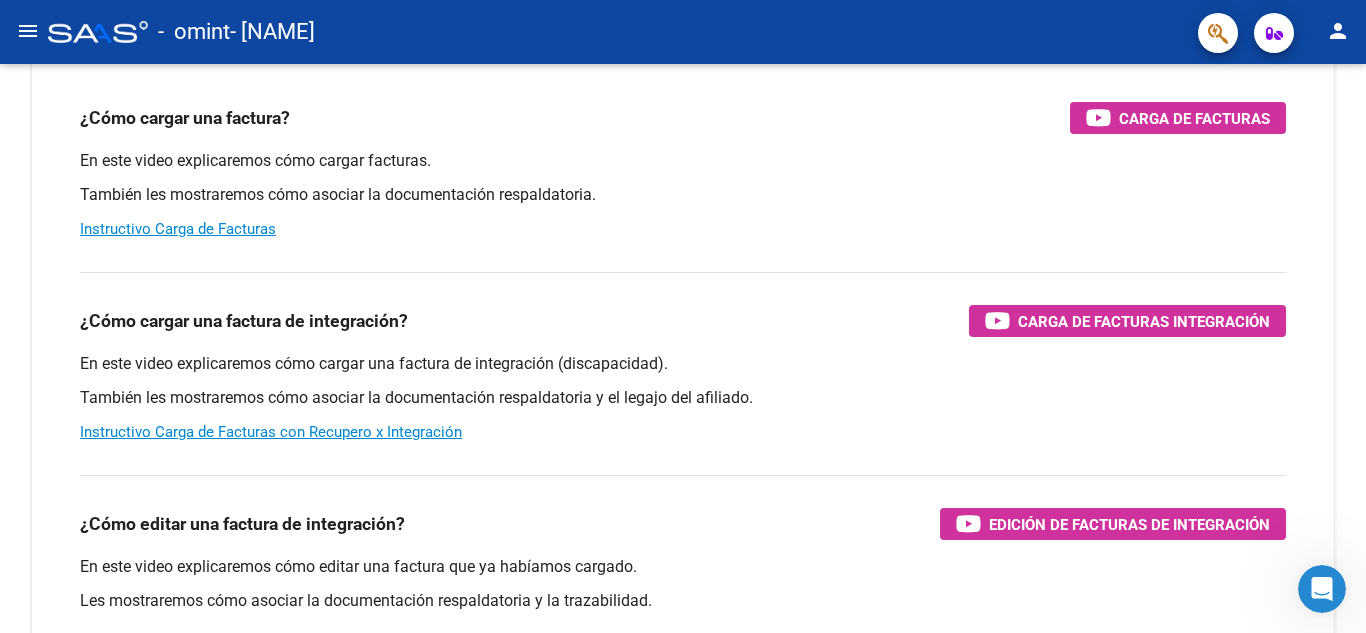 click on "menu -   omint   - [NAME] person" 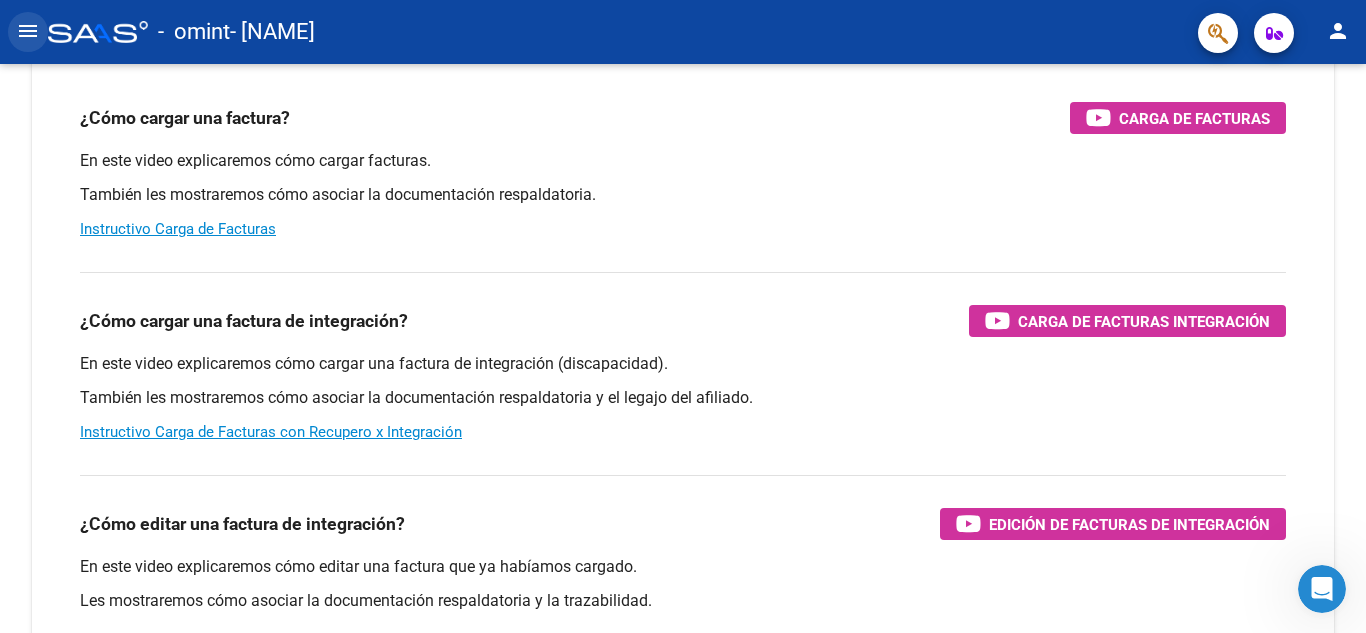 click on "menu" 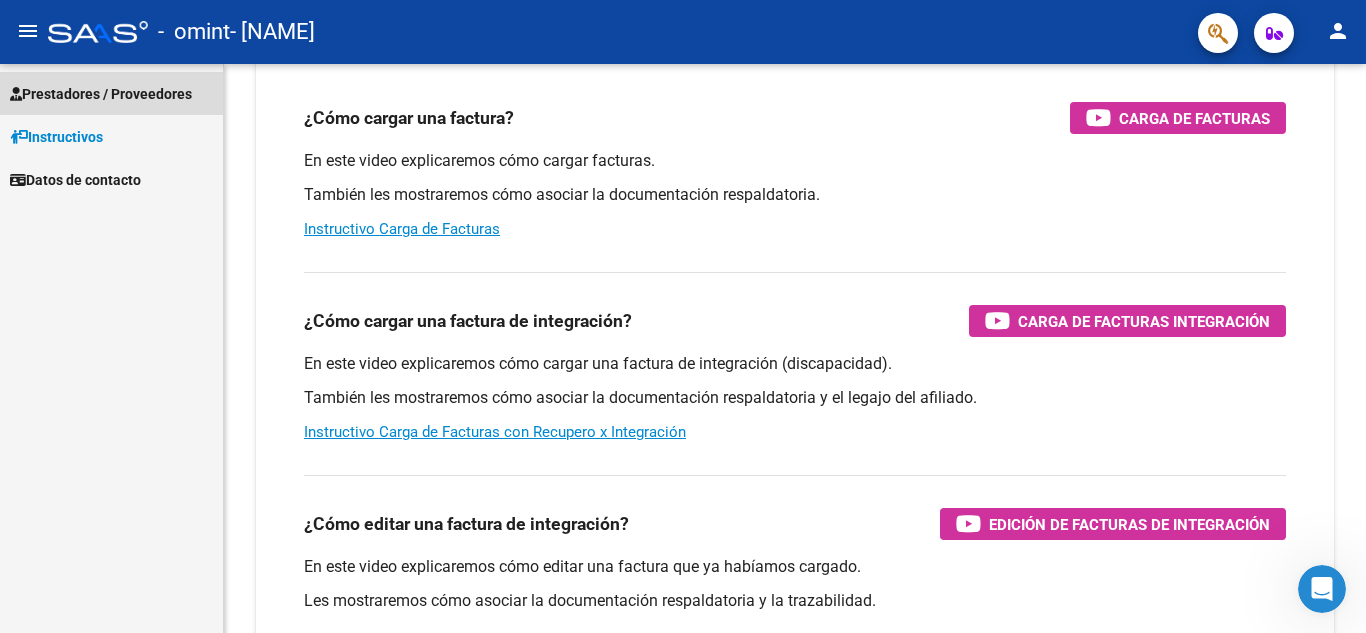 click on "Prestadores / Proveedores" at bounding box center [101, 94] 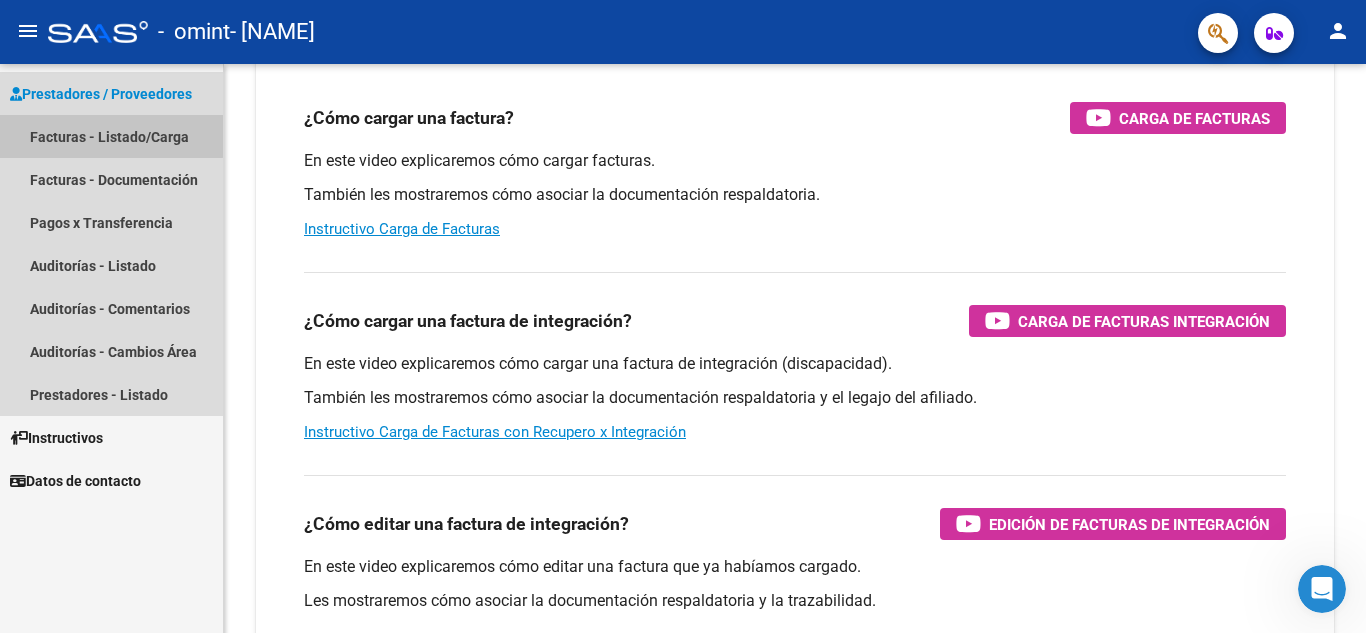 click on "Facturas - Listado/Carga" at bounding box center [111, 136] 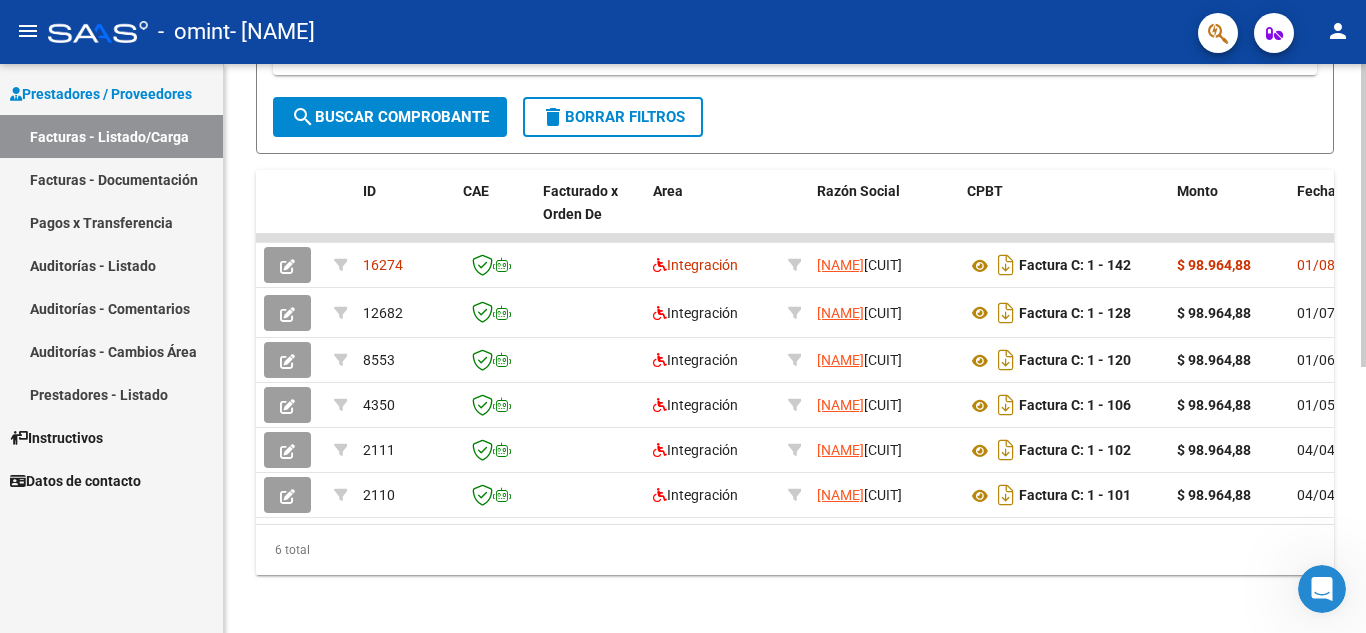 scroll, scrollTop: 457, scrollLeft: 0, axis: vertical 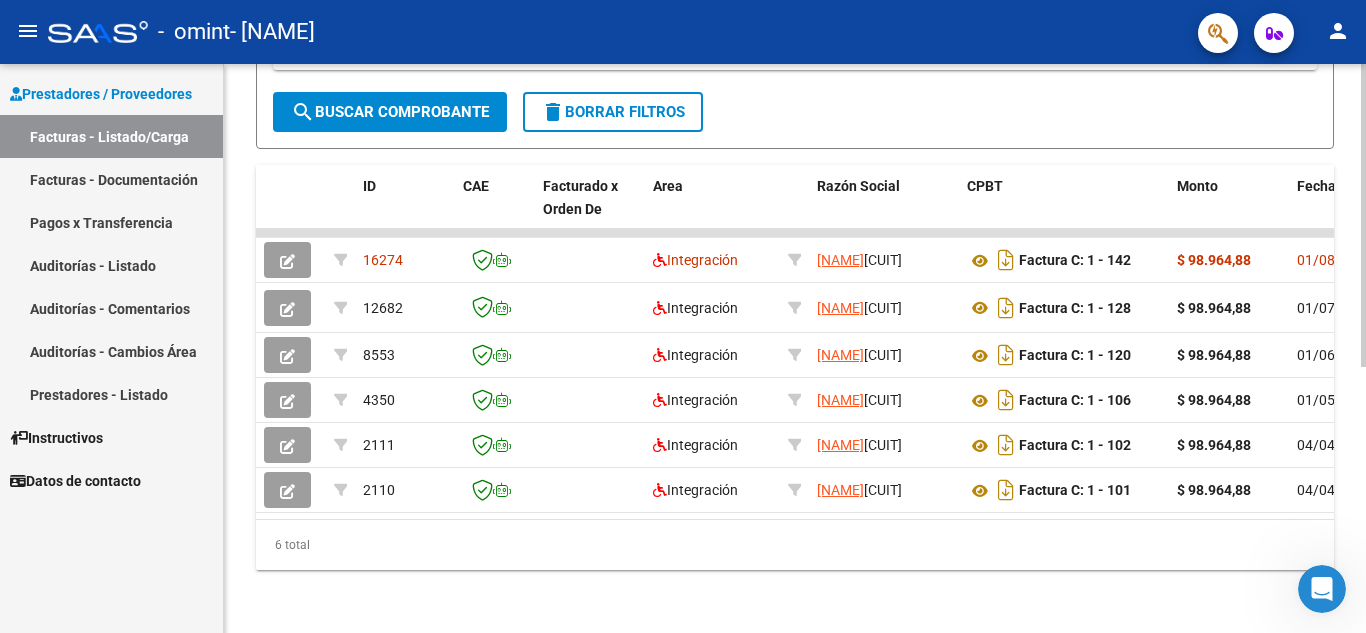 click 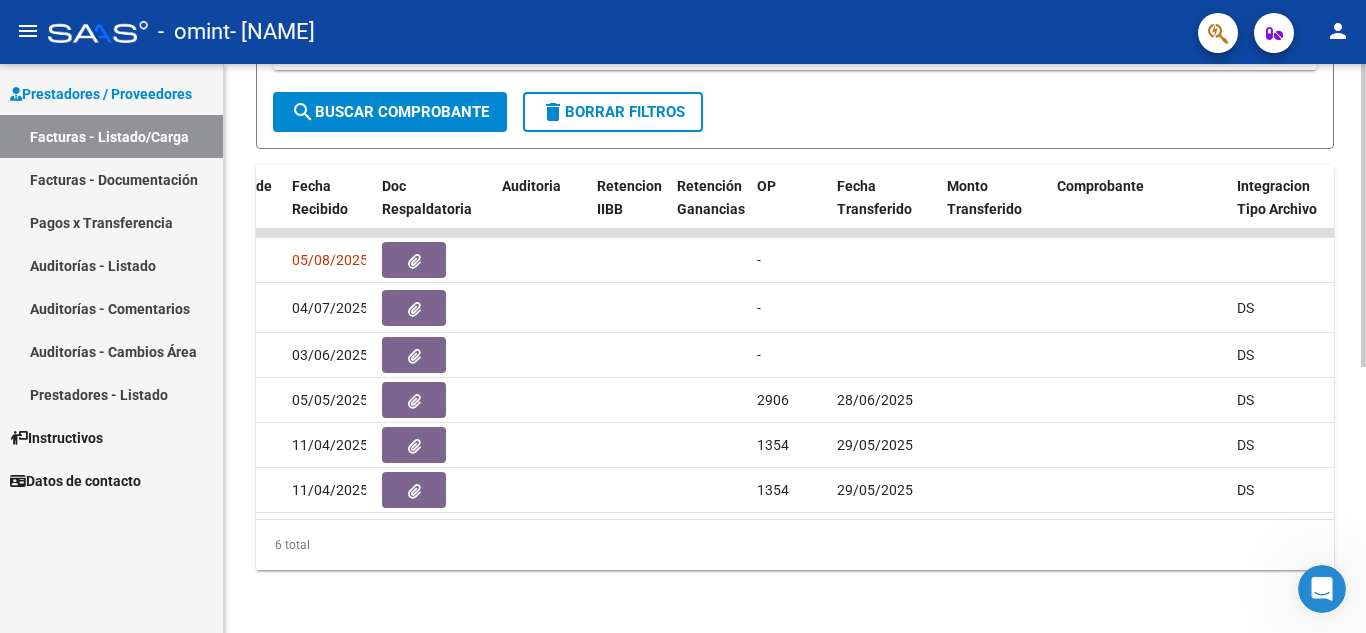 scroll, scrollTop: 0, scrollLeft: 1193, axis: horizontal 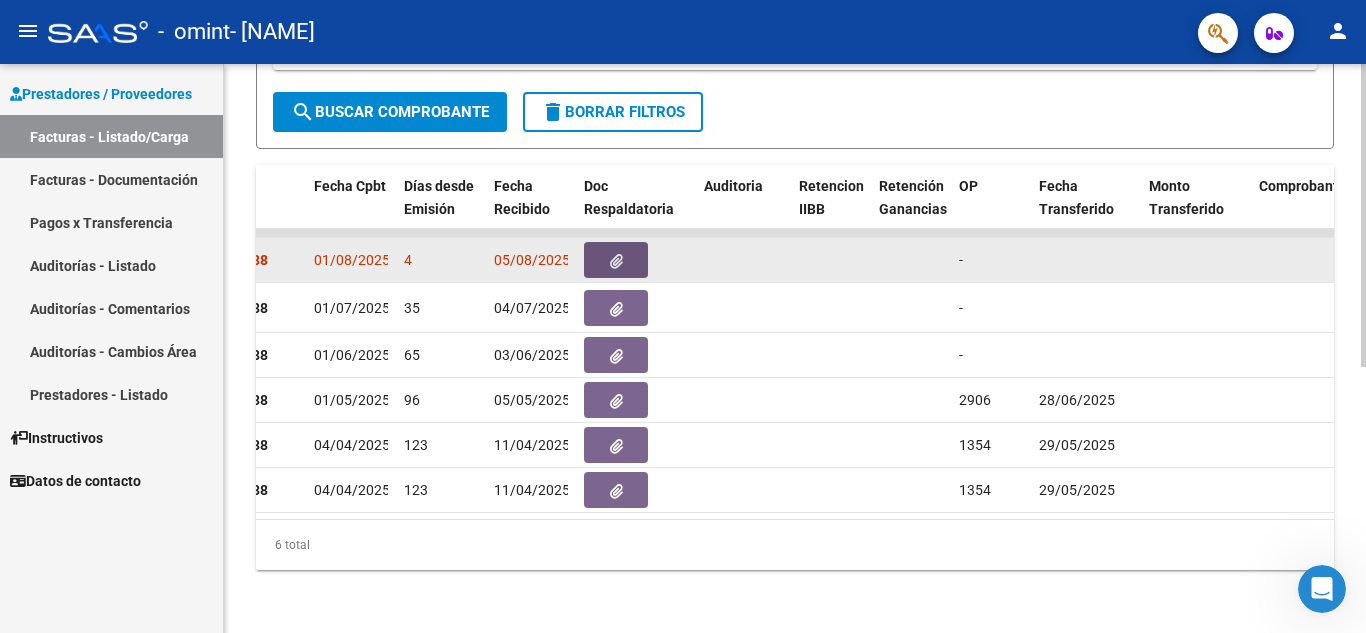 click 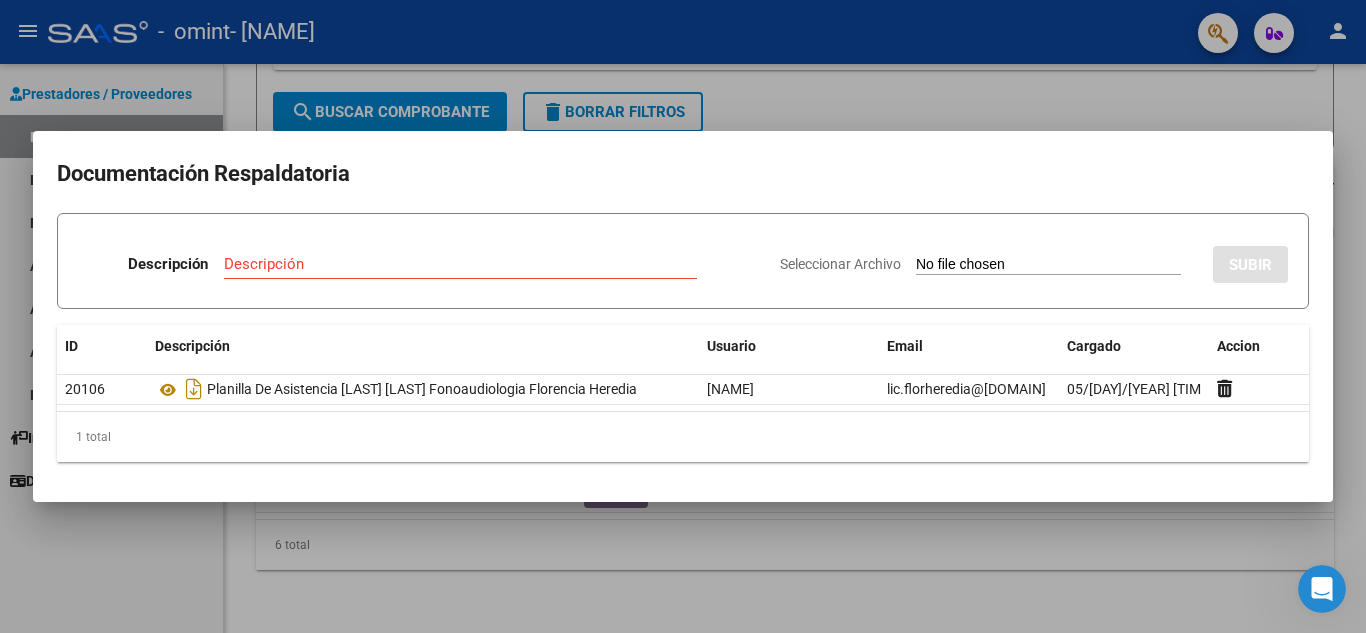 click at bounding box center [683, 316] 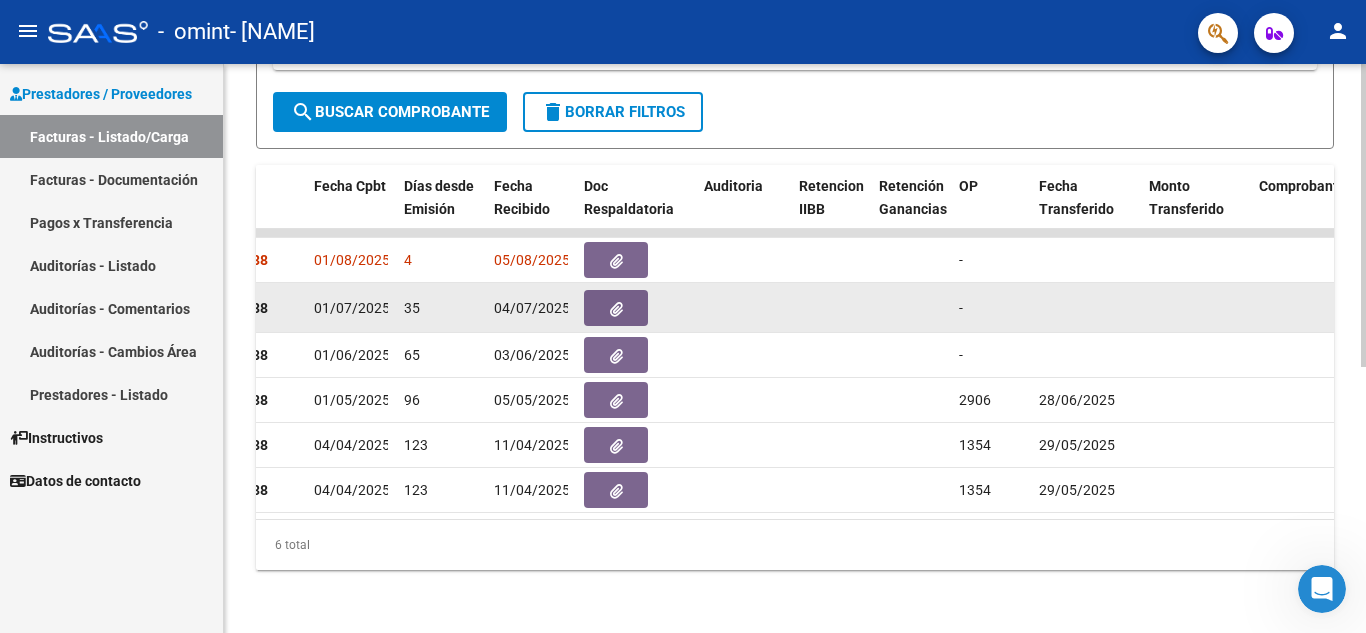 click 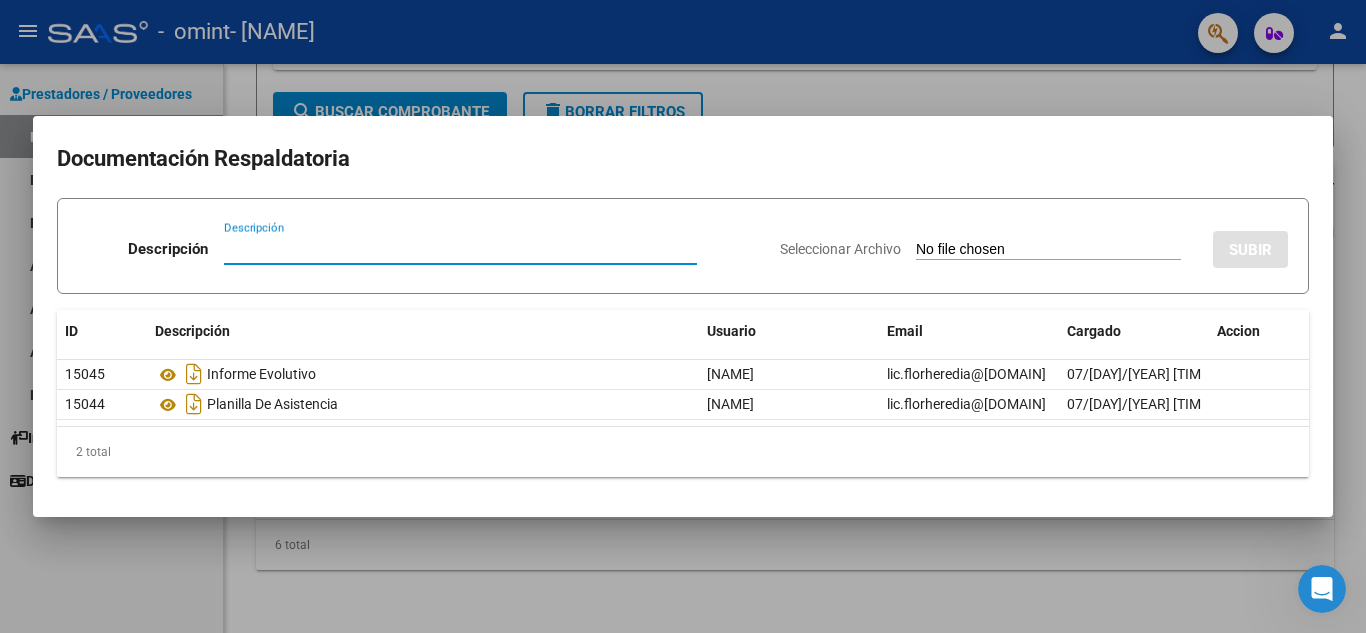 click at bounding box center [683, 316] 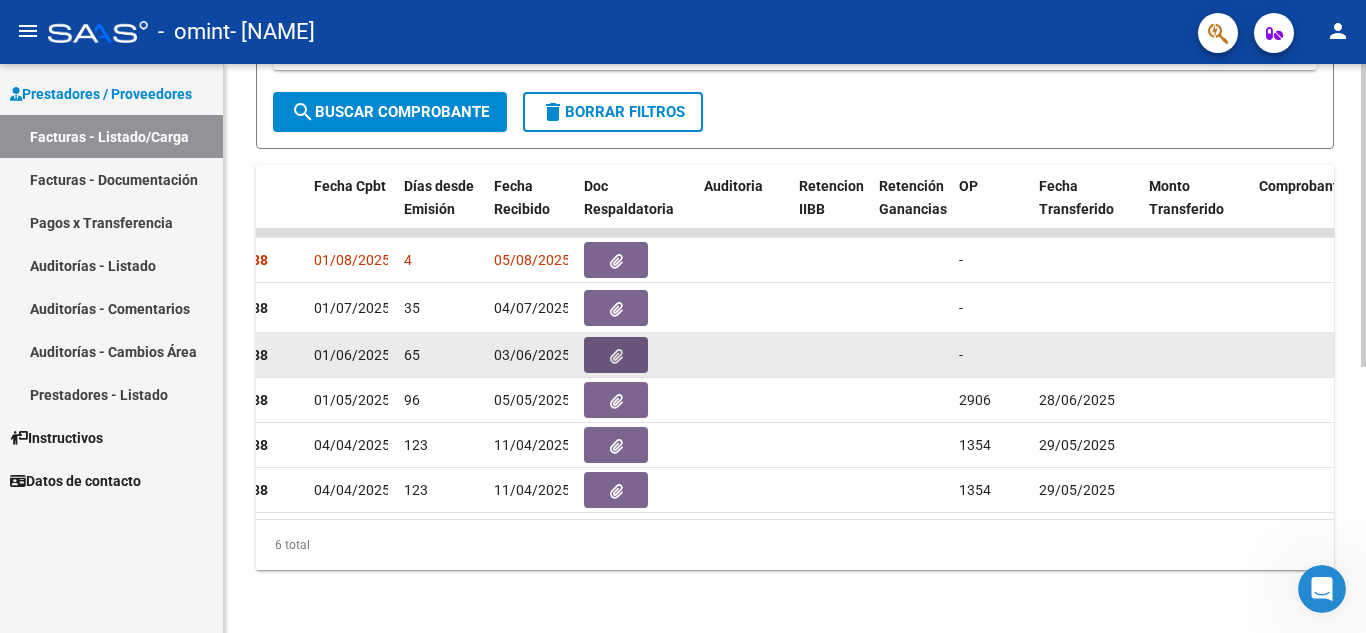 click 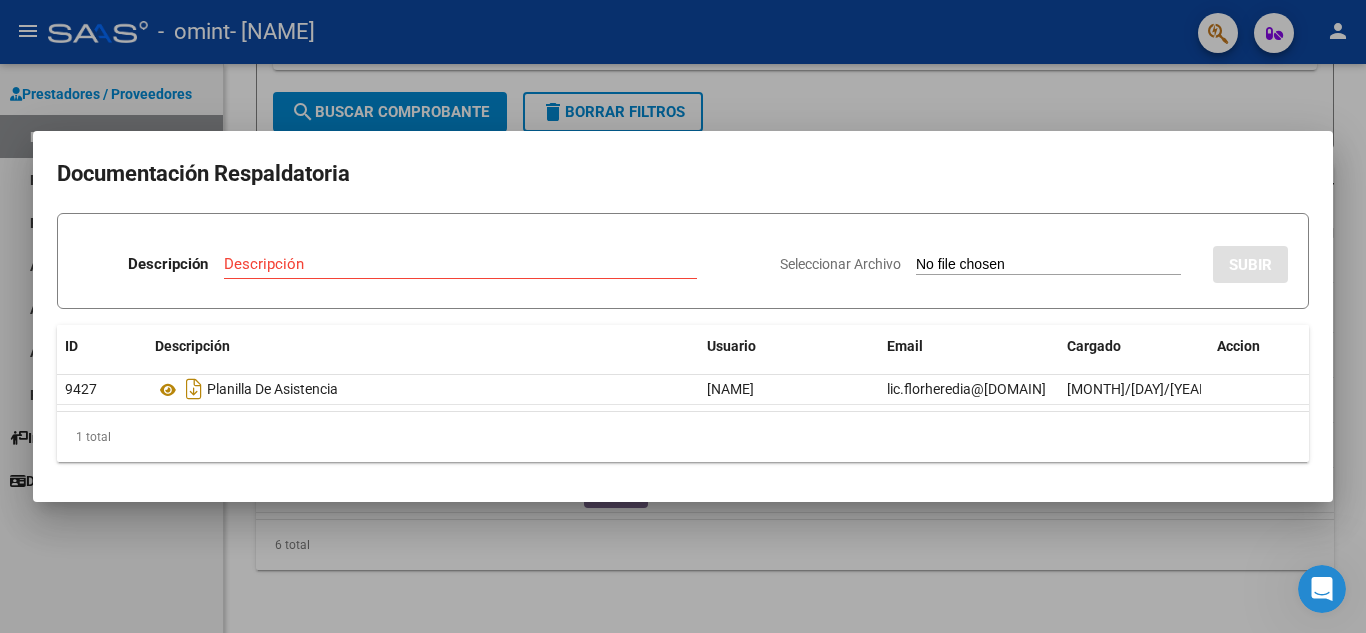 click at bounding box center (683, 316) 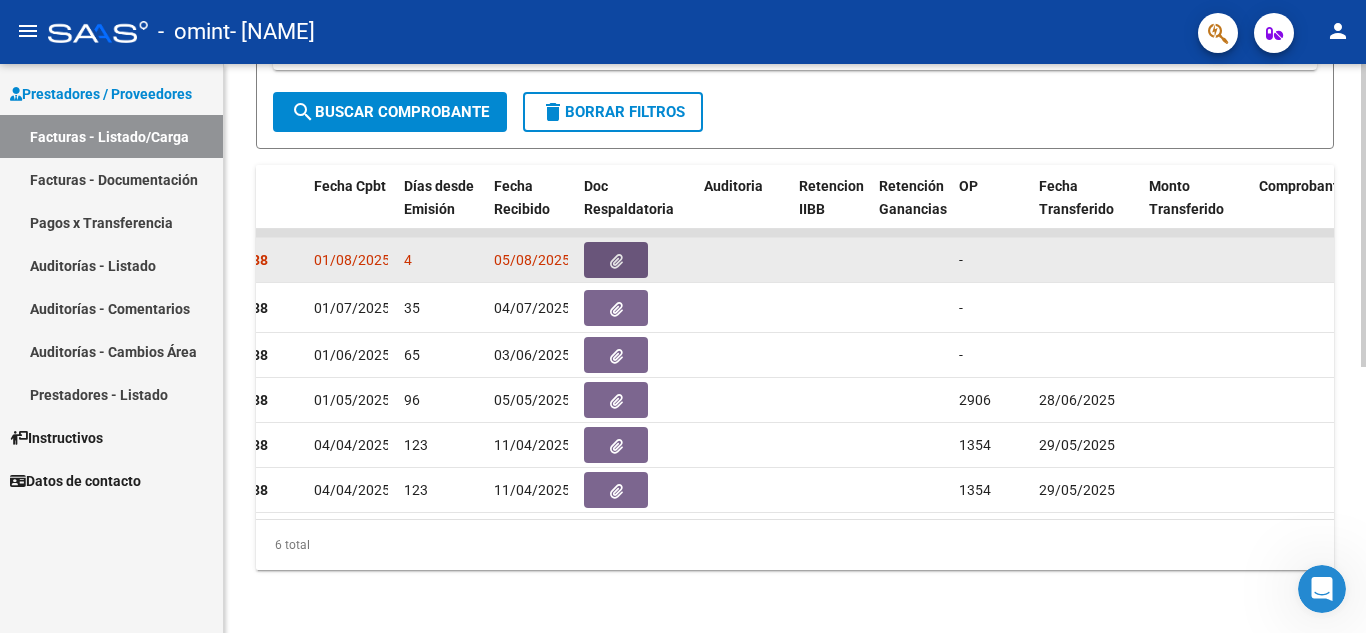 click 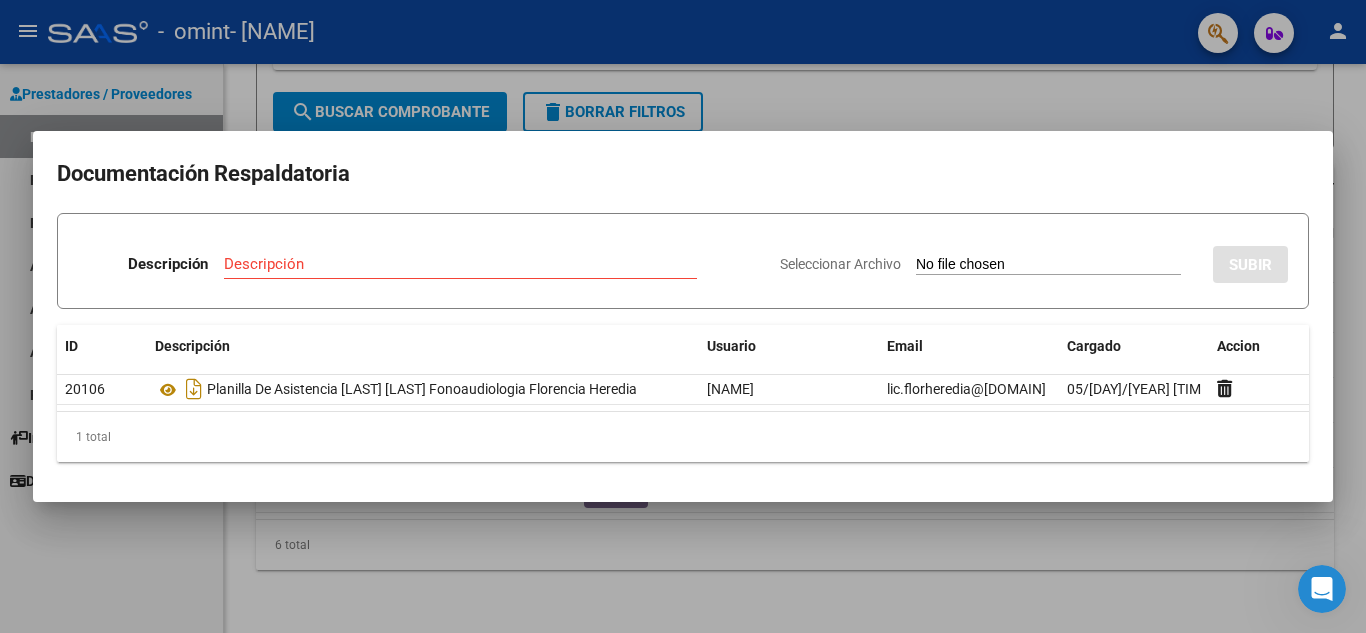 click at bounding box center (683, 316) 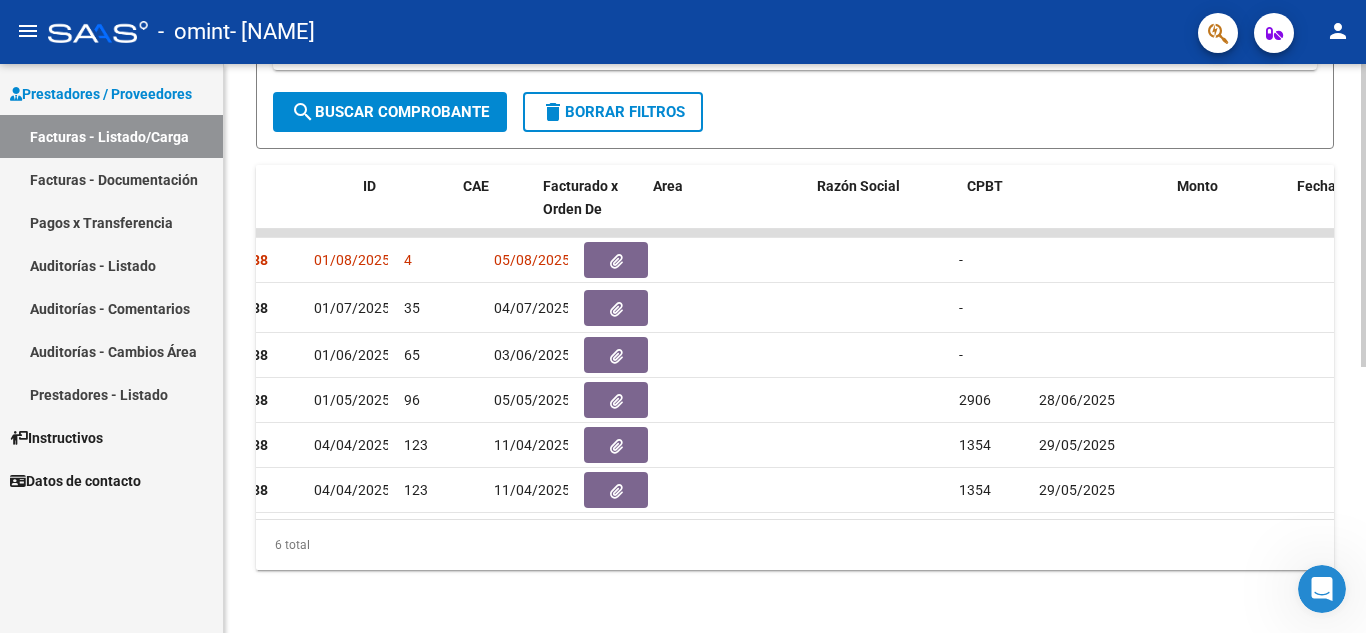 scroll, scrollTop: 0, scrollLeft: 0, axis: both 